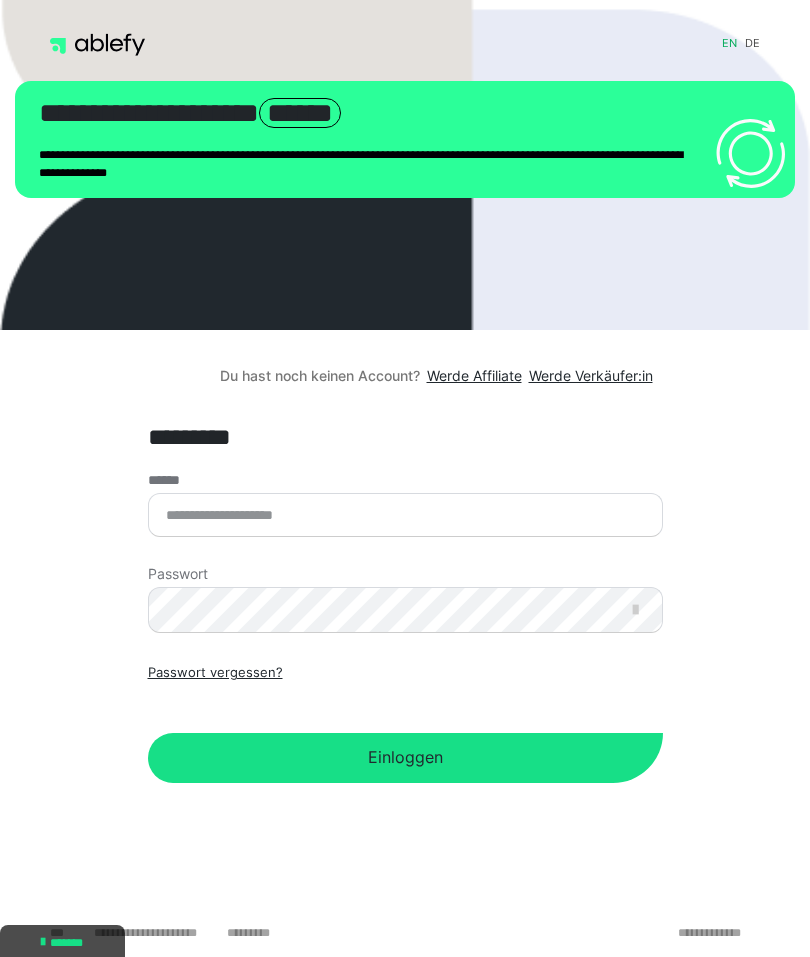 scroll, scrollTop: 0, scrollLeft: 0, axis: both 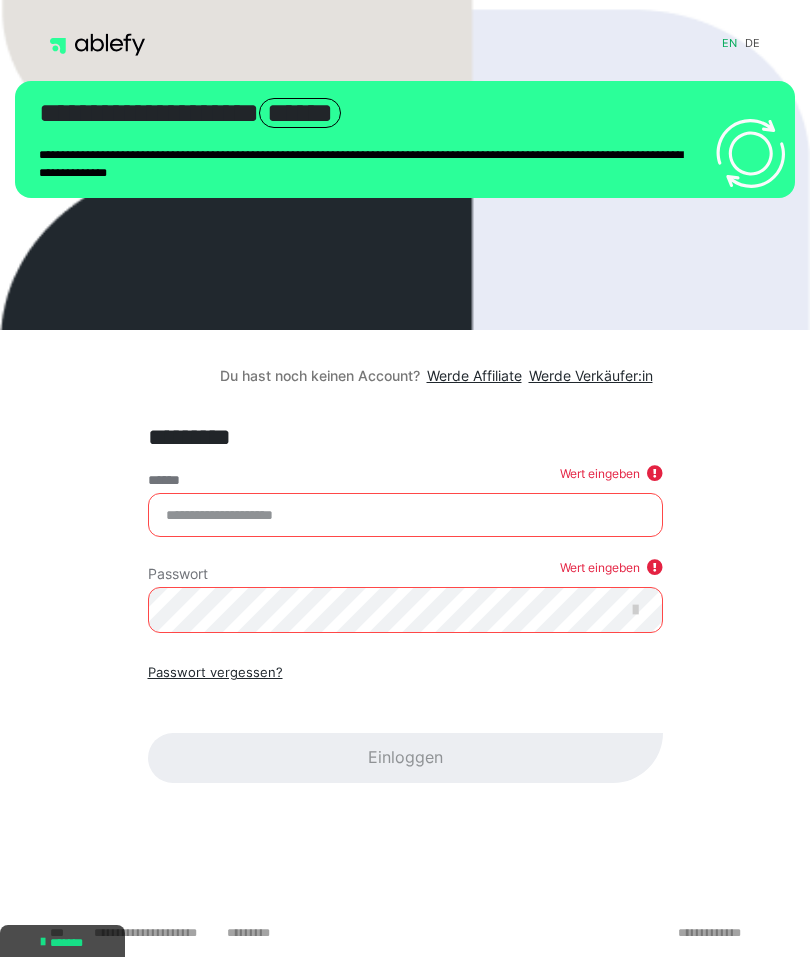click on "******" at bounding box center [405, 515] 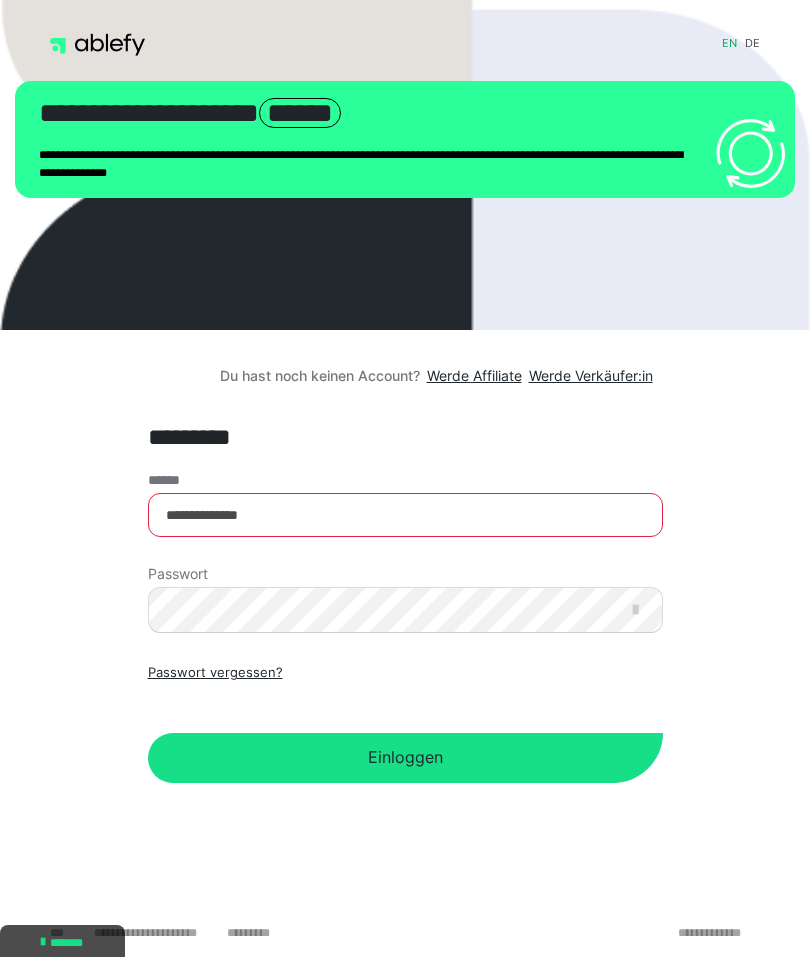 click on "Einloggen" at bounding box center [405, 758] 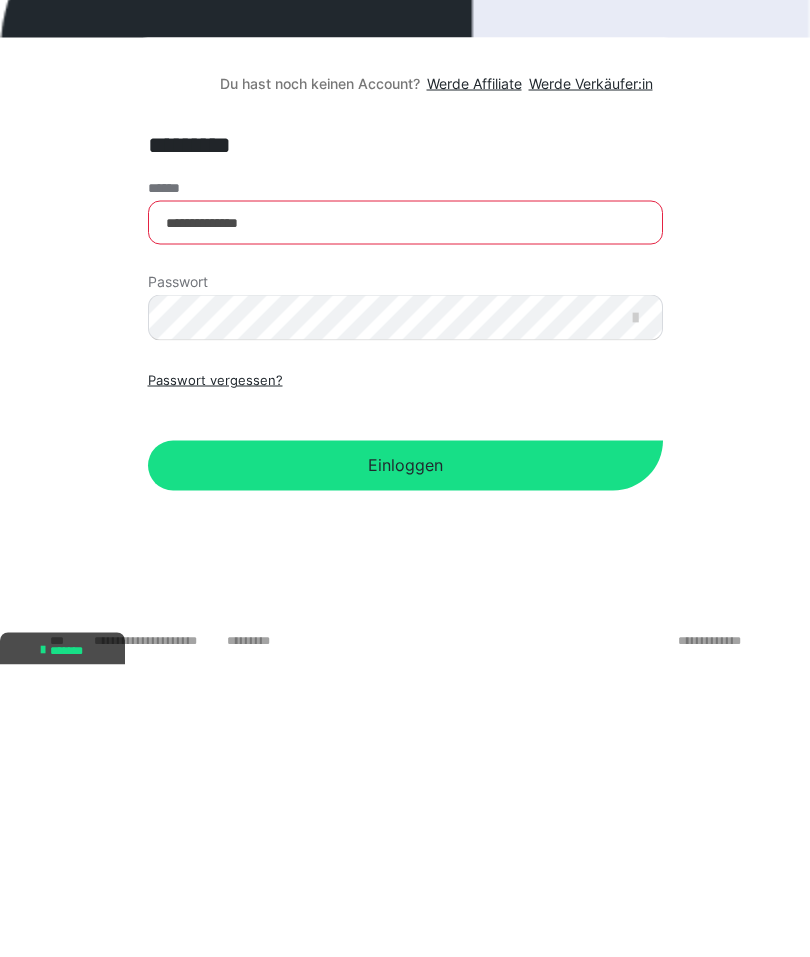 click at bounding box center (635, 610) 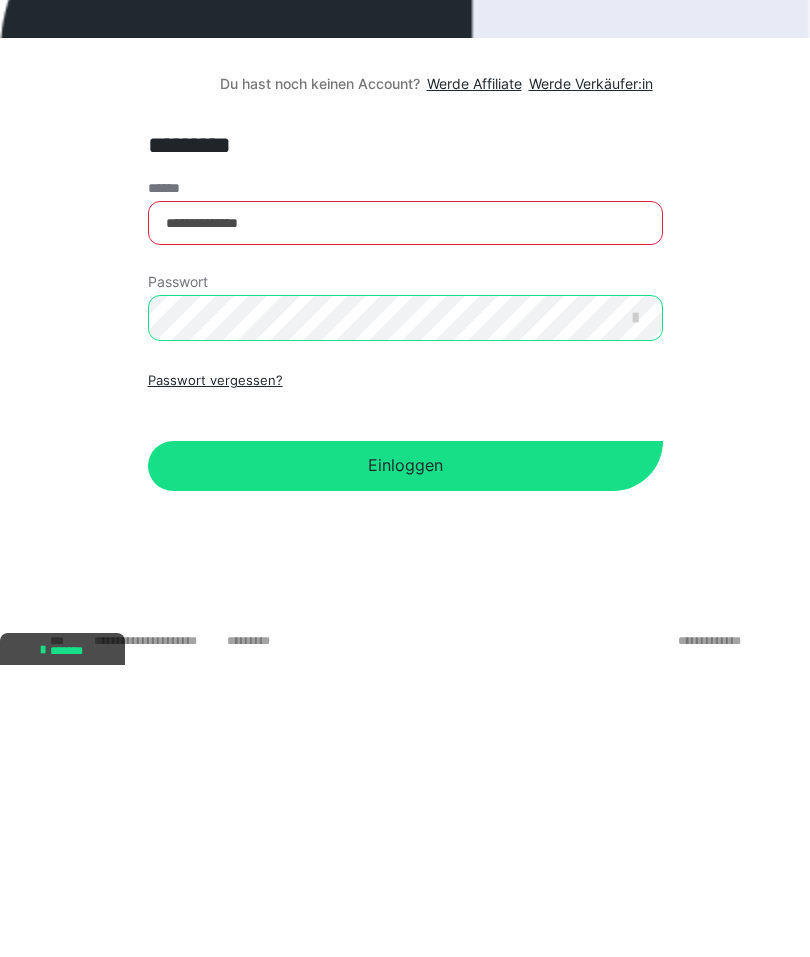 click on "Einloggen" at bounding box center (405, 758) 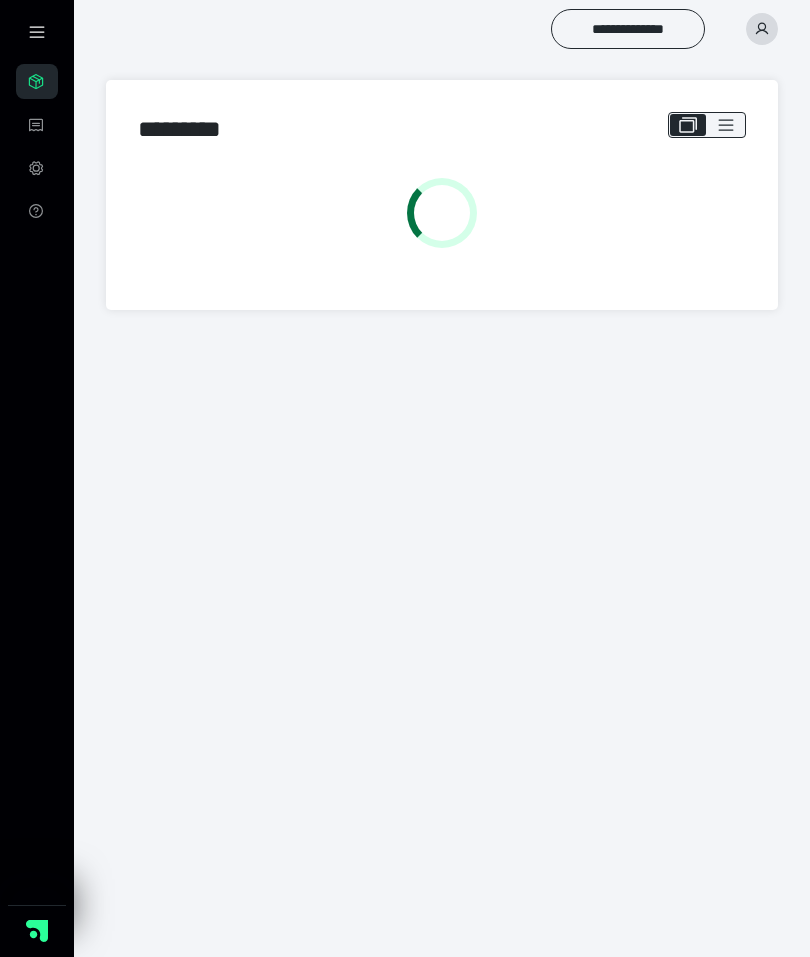 scroll, scrollTop: 0, scrollLeft: 0, axis: both 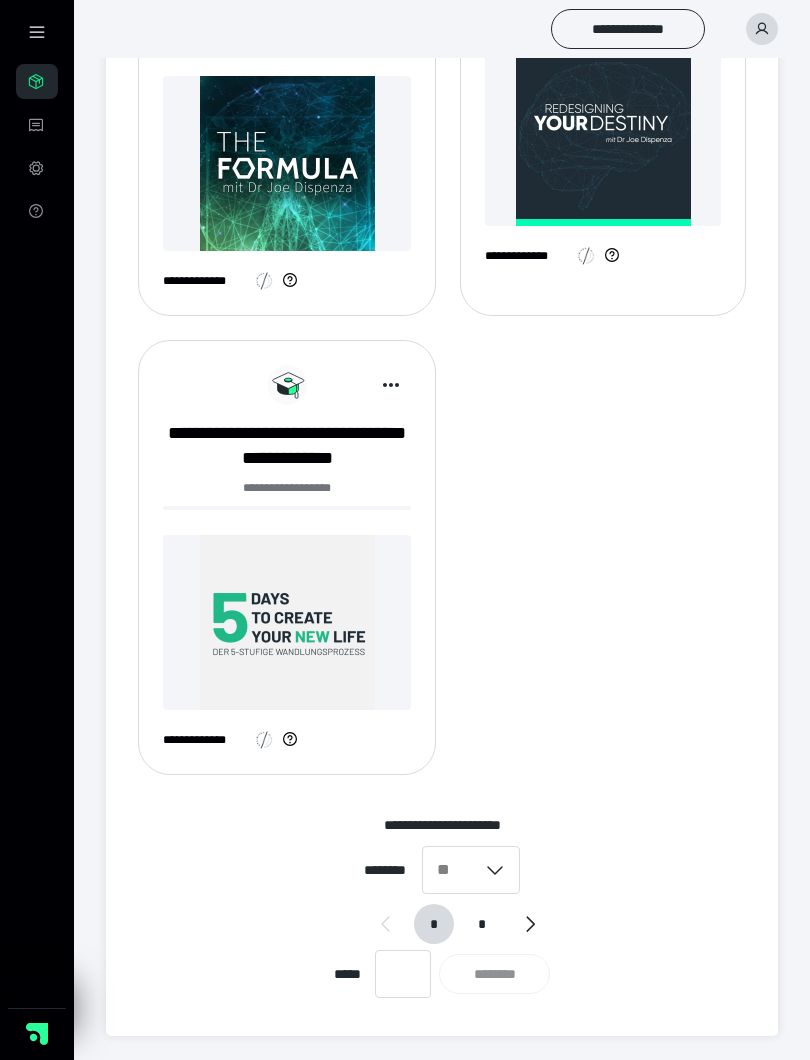 click at bounding box center [530, 924] 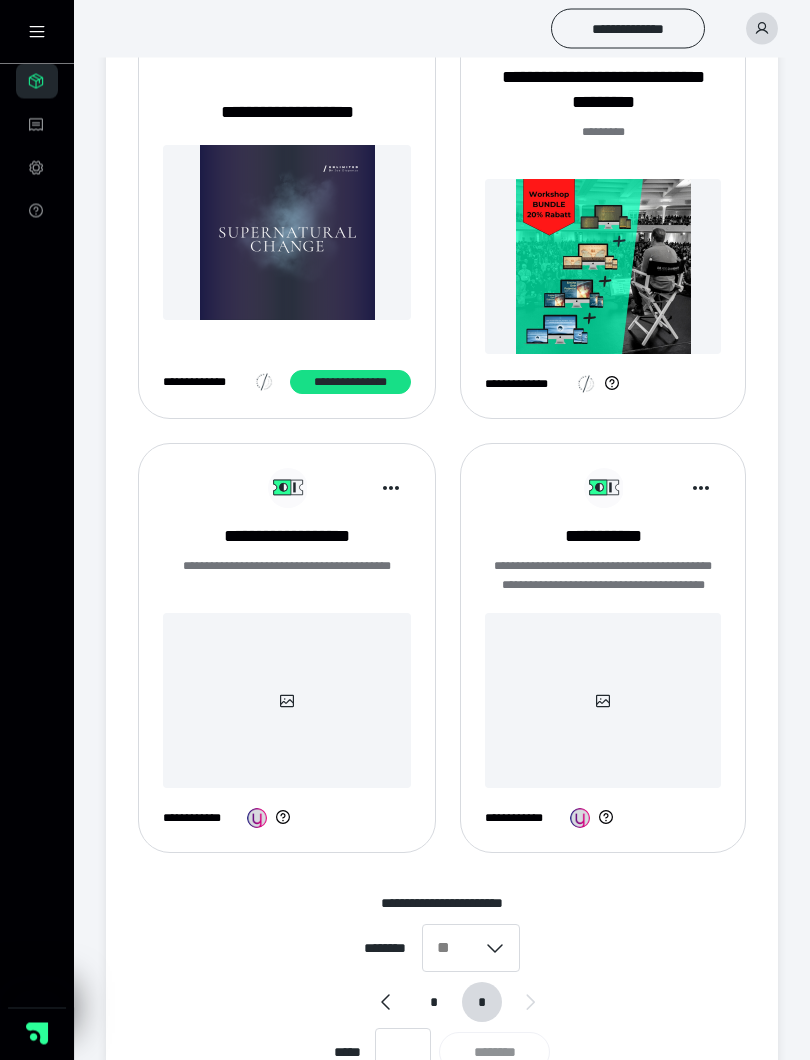 scroll, scrollTop: 410, scrollLeft: 0, axis: vertical 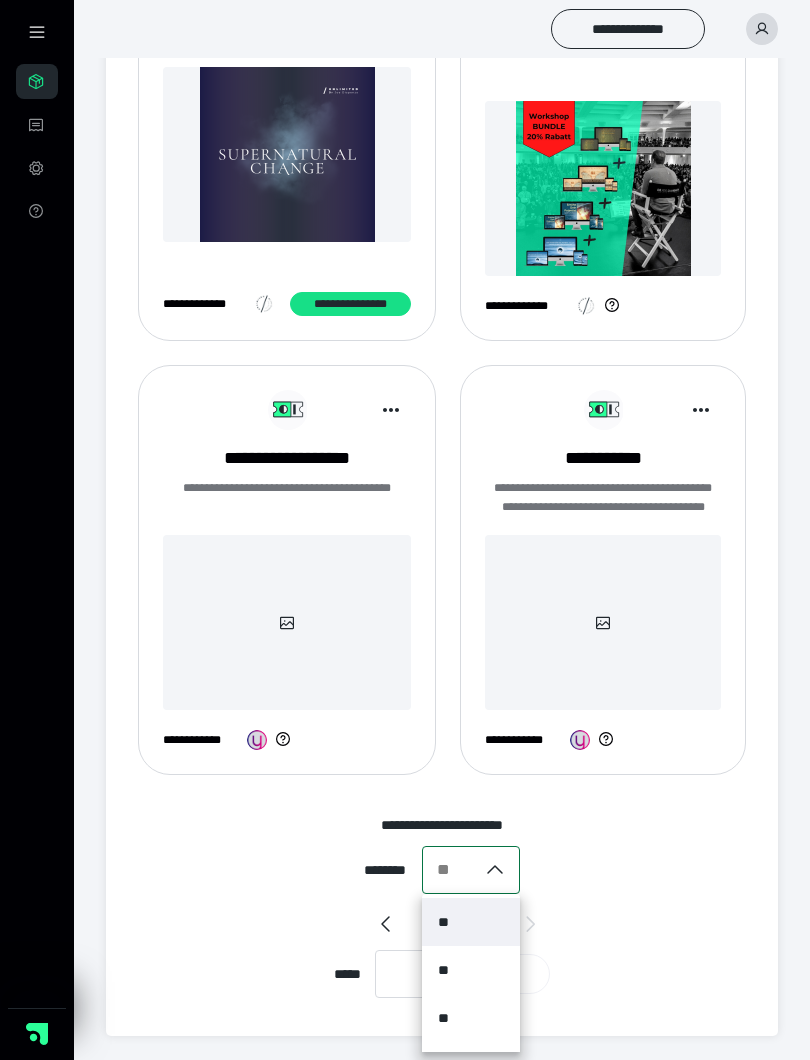 click on "**" at bounding box center (471, 922) 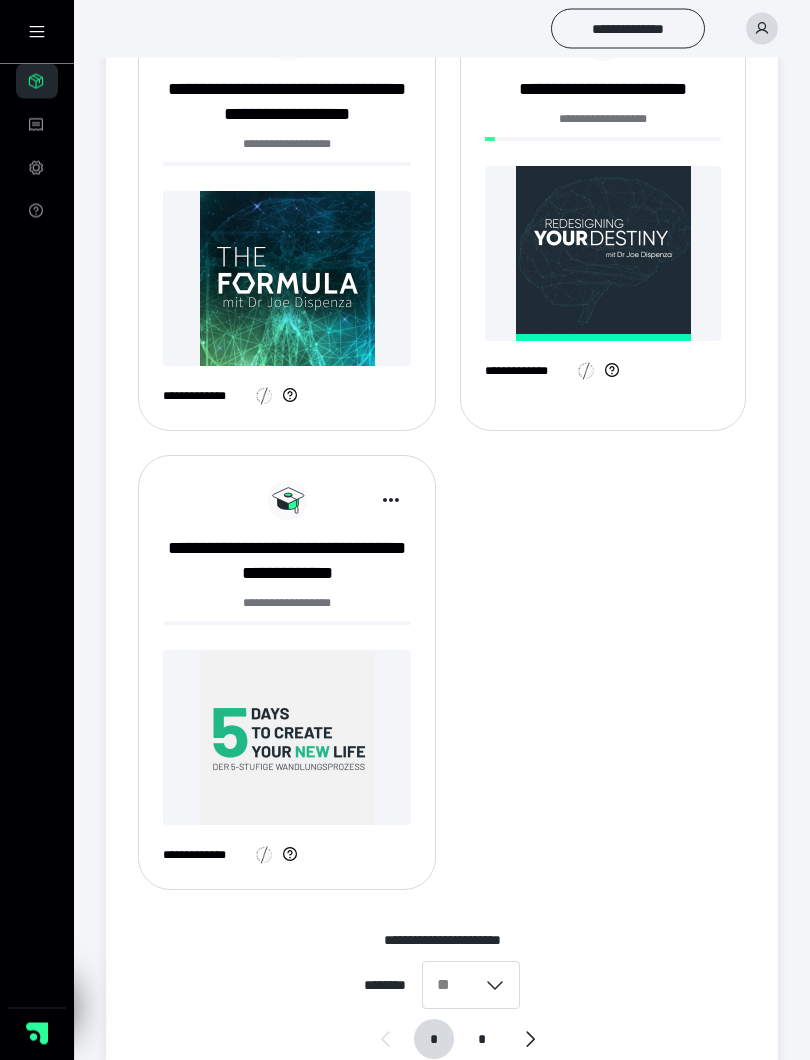 scroll, scrollTop: 2246, scrollLeft: 0, axis: vertical 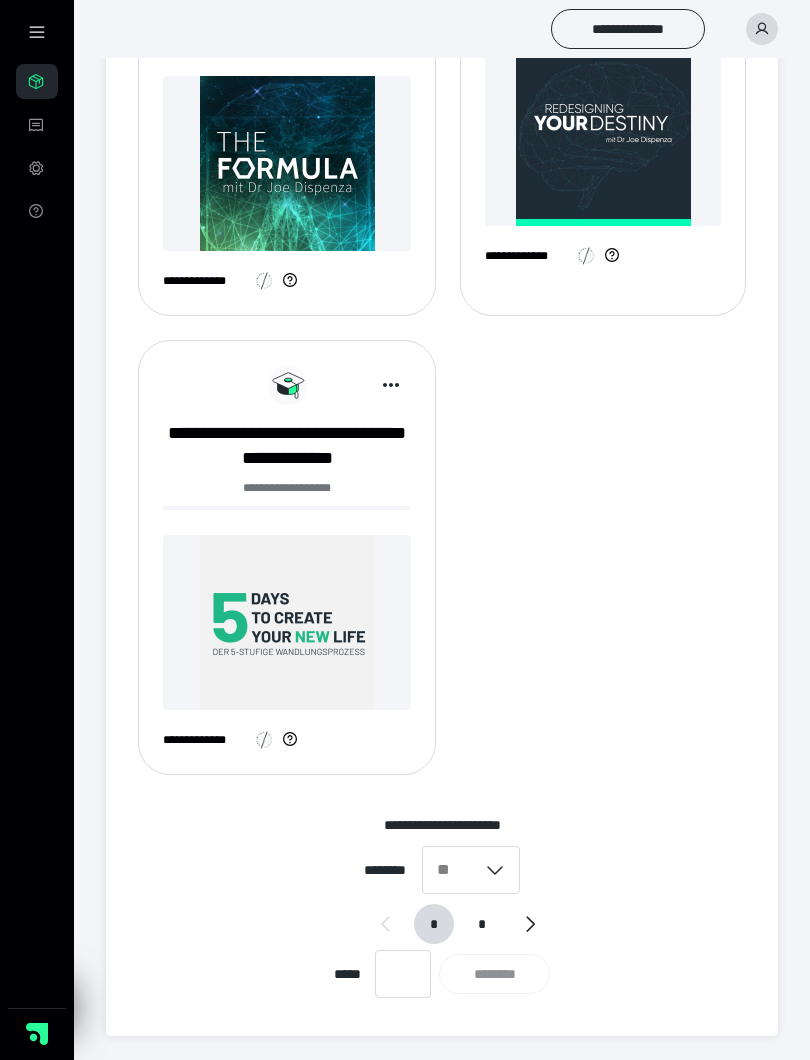 click at bounding box center [530, 924] 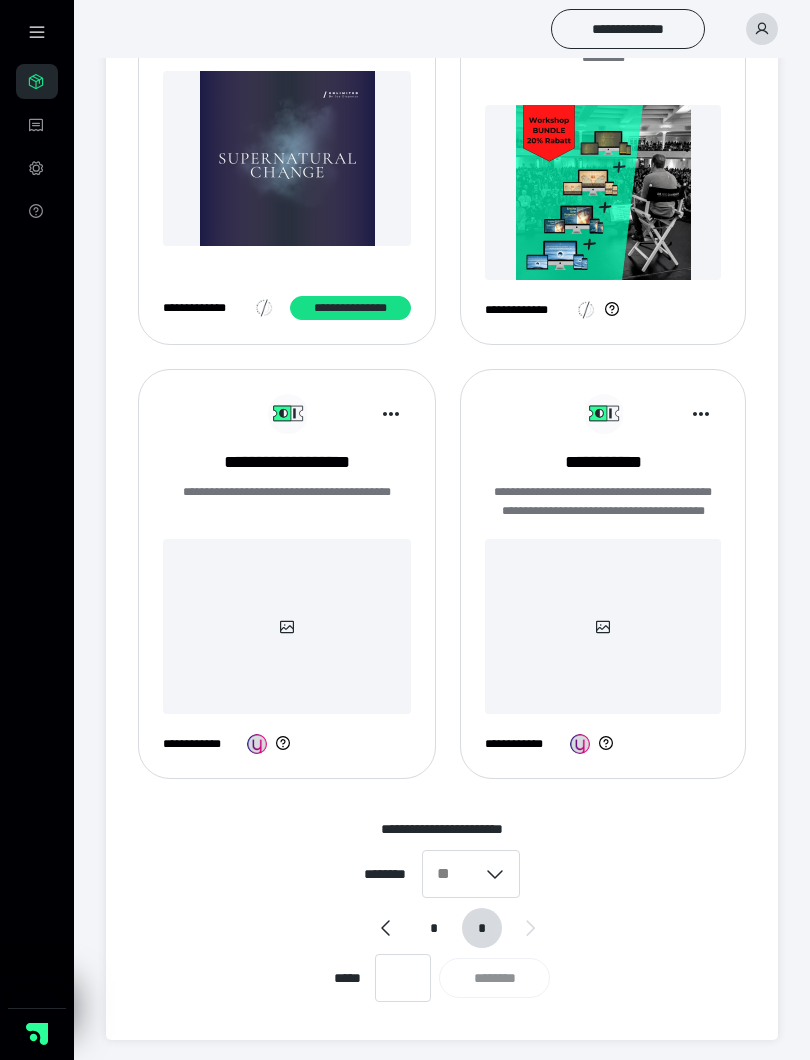 scroll, scrollTop: 410, scrollLeft: 0, axis: vertical 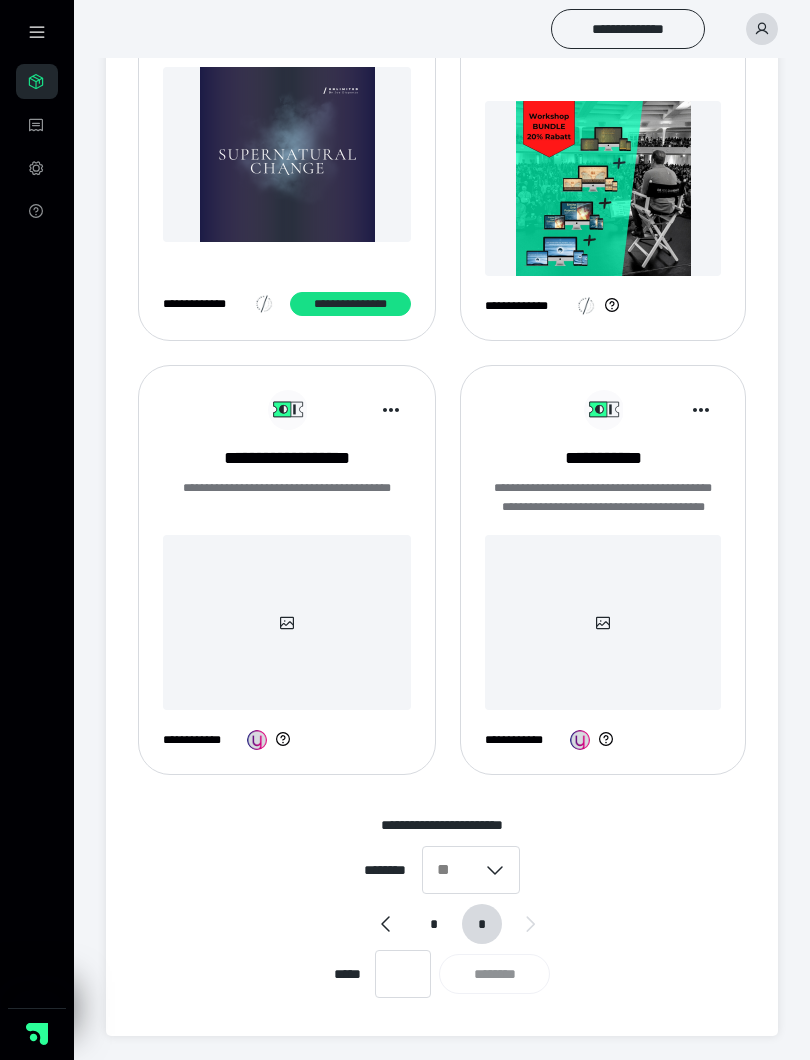 click on "*" at bounding box center [434, 924] 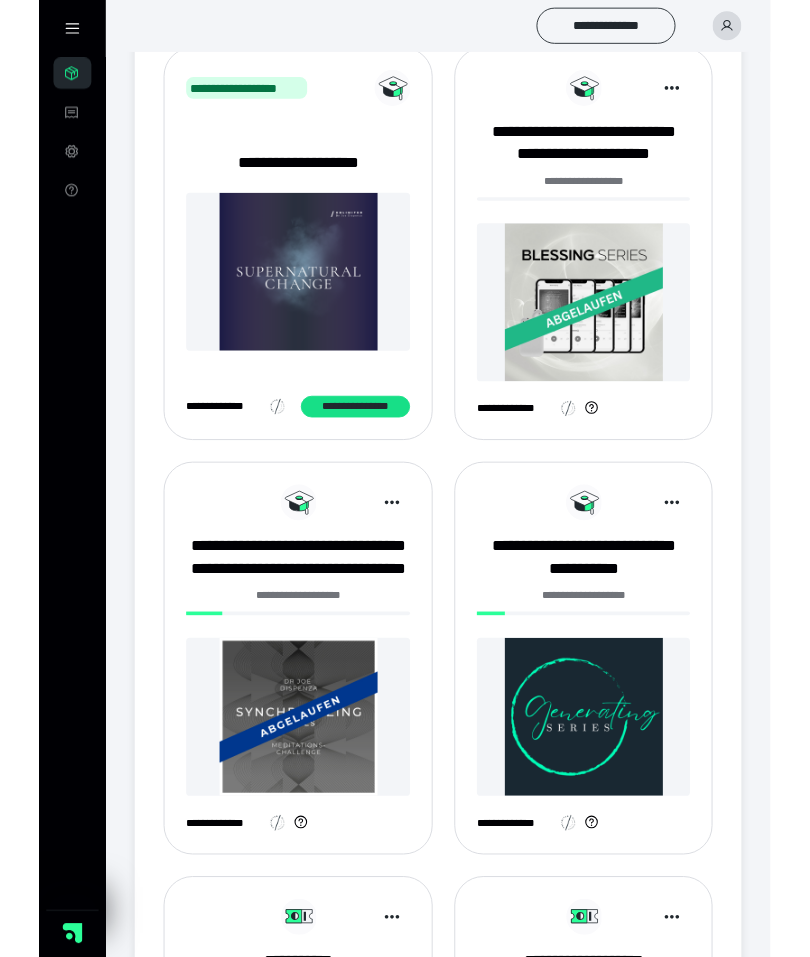 scroll, scrollTop: 254, scrollLeft: 0, axis: vertical 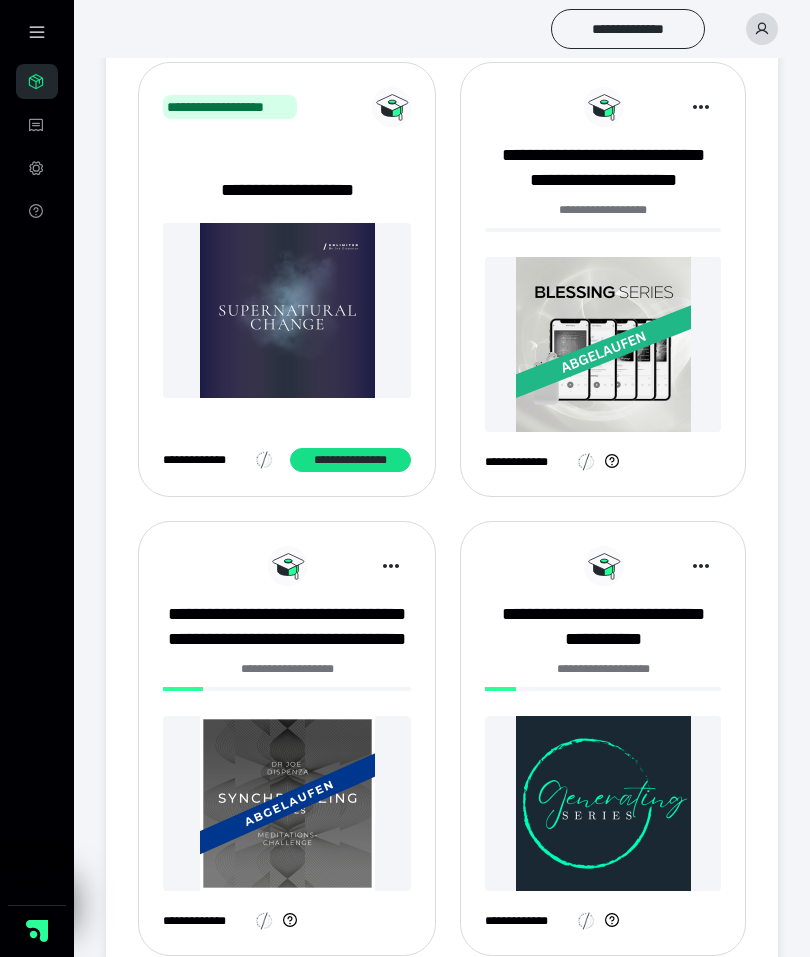 click at bounding box center (603, 344) 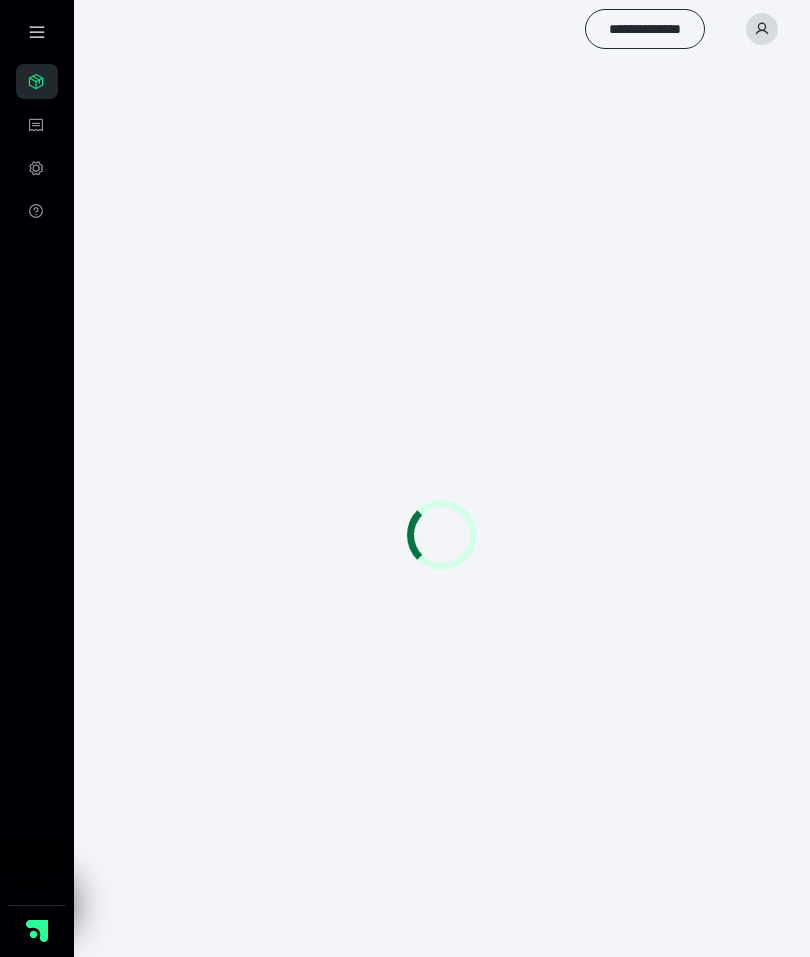 scroll, scrollTop: 0, scrollLeft: 0, axis: both 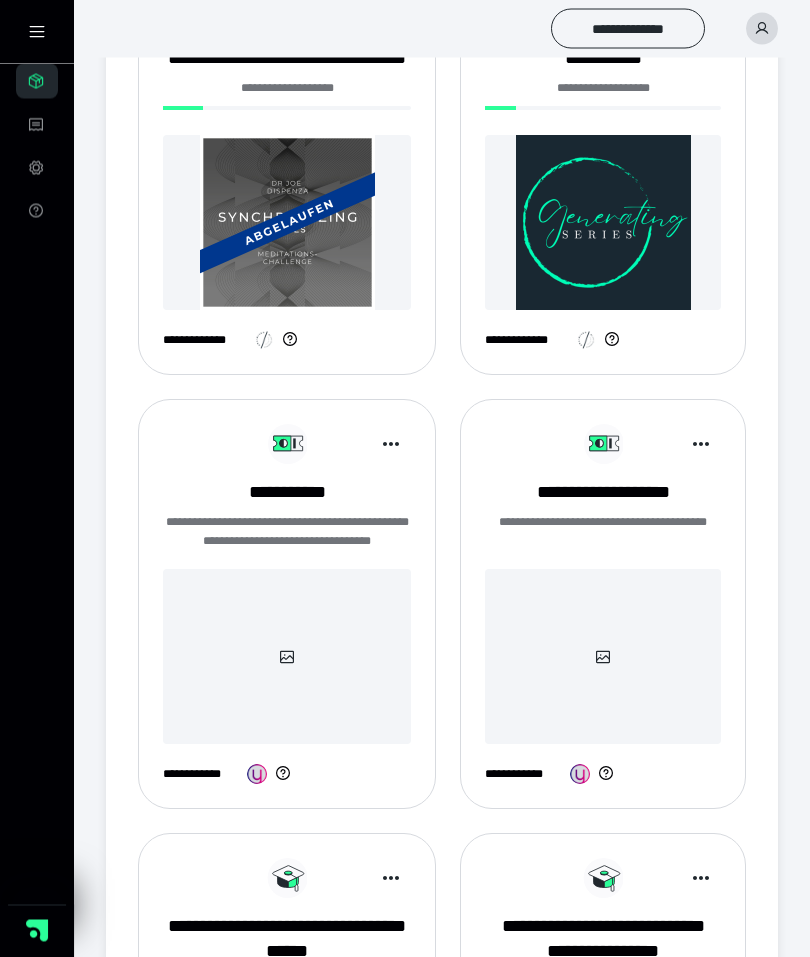 click at bounding box center (603, 223) 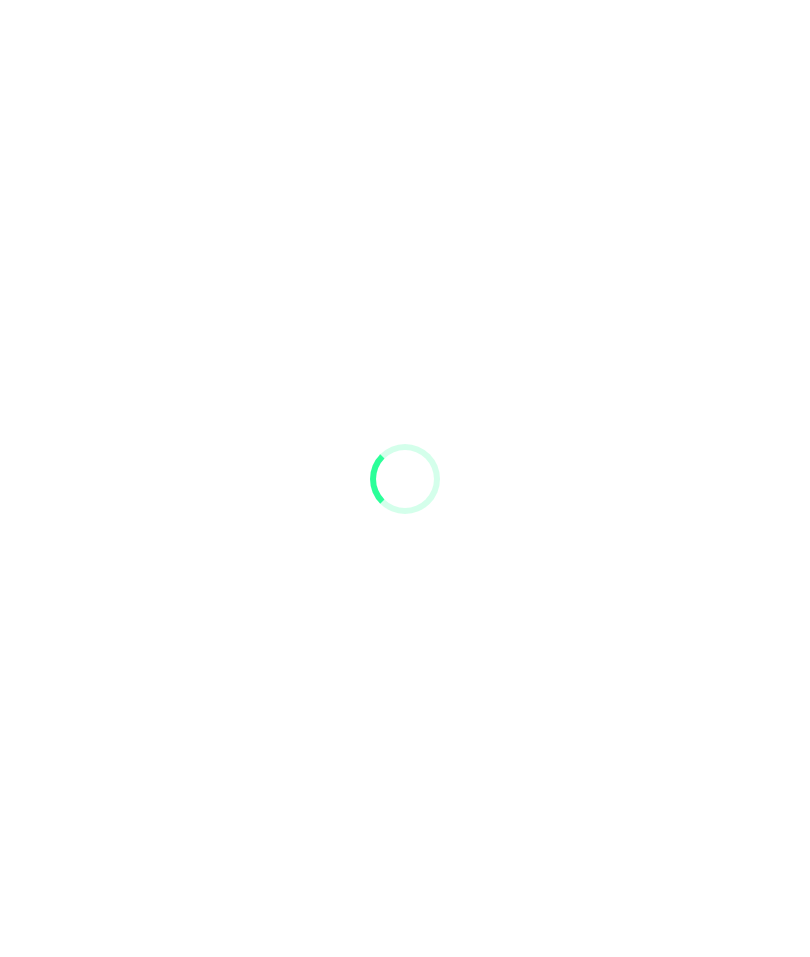 scroll, scrollTop: 0, scrollLeft: 0, axis: both 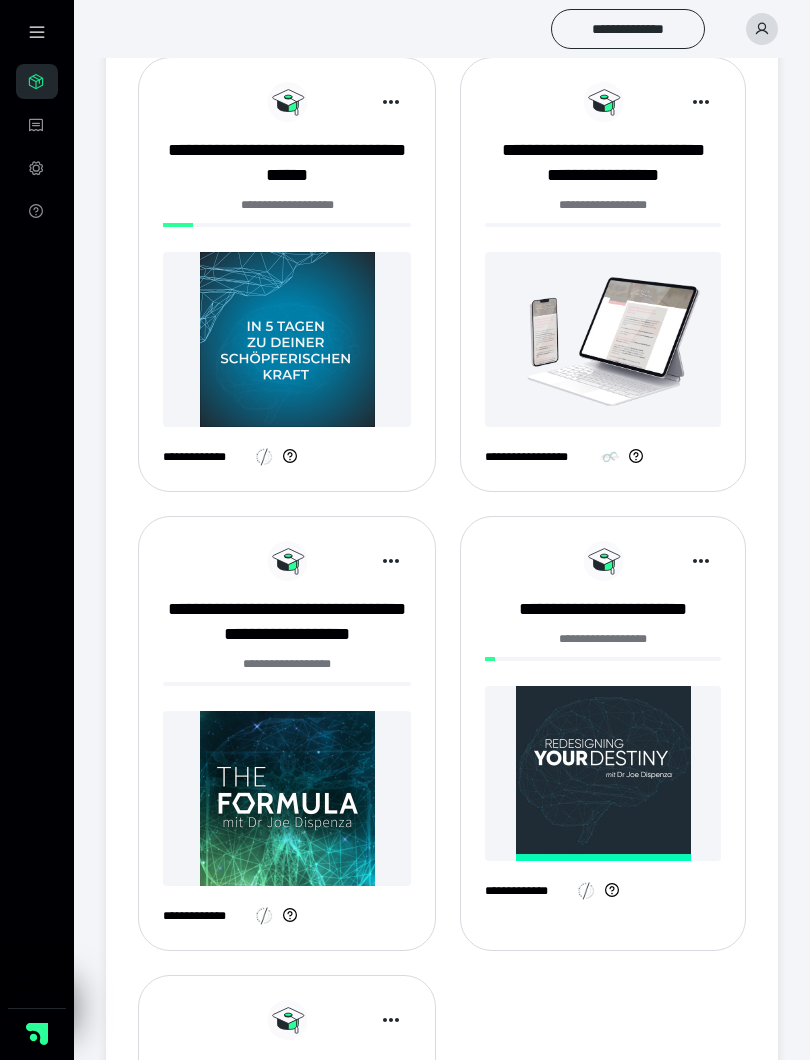 click at bounding box center (287, 339) 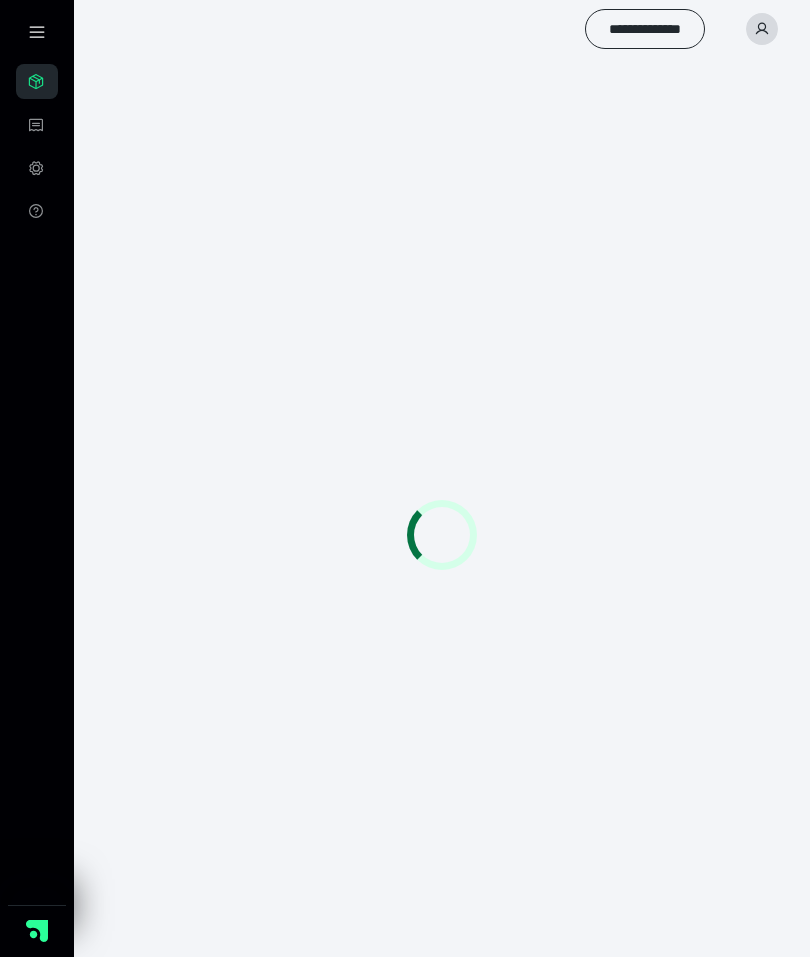 scroll, scrollTop: 0, scrollLeft: 0, axis: both 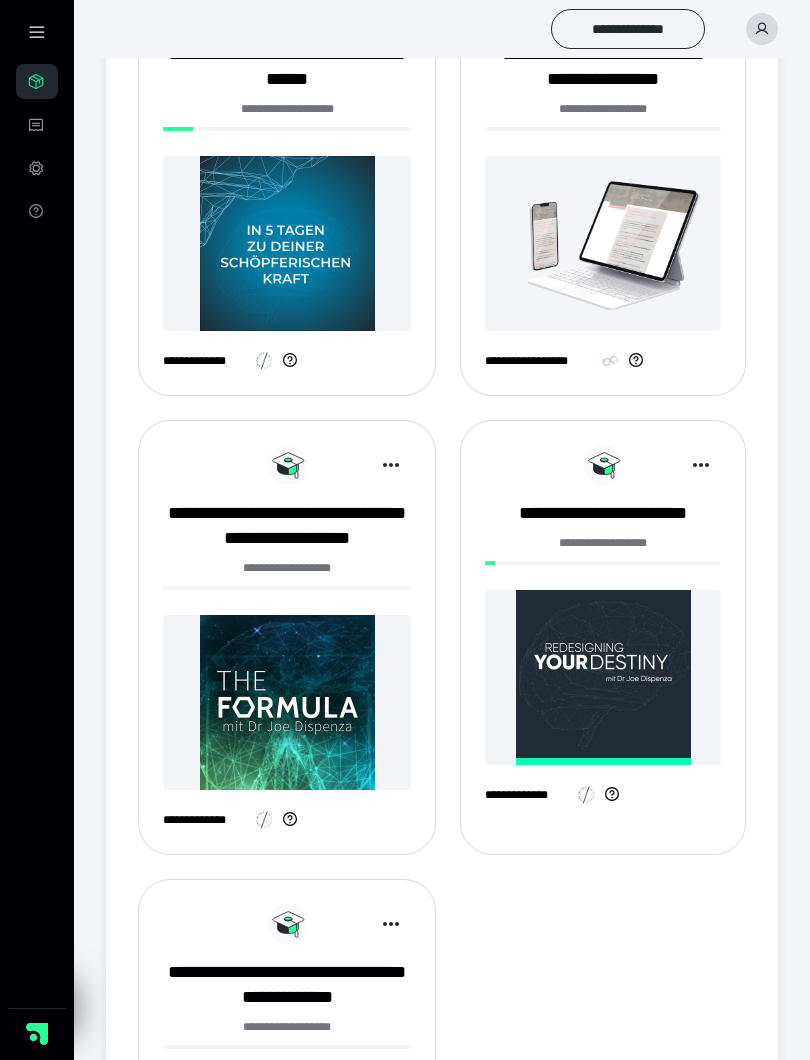 click on "**********" at bounding box center [287, 526] 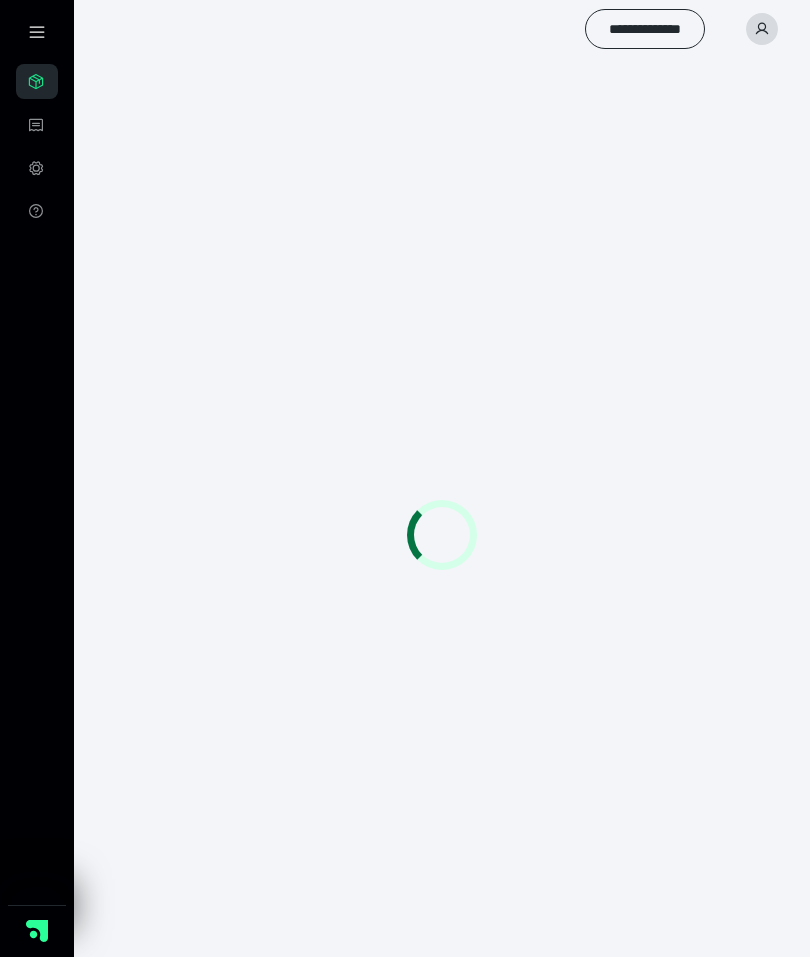 scroll, scrollTop: 0, scrollLeft: 0, axis: both 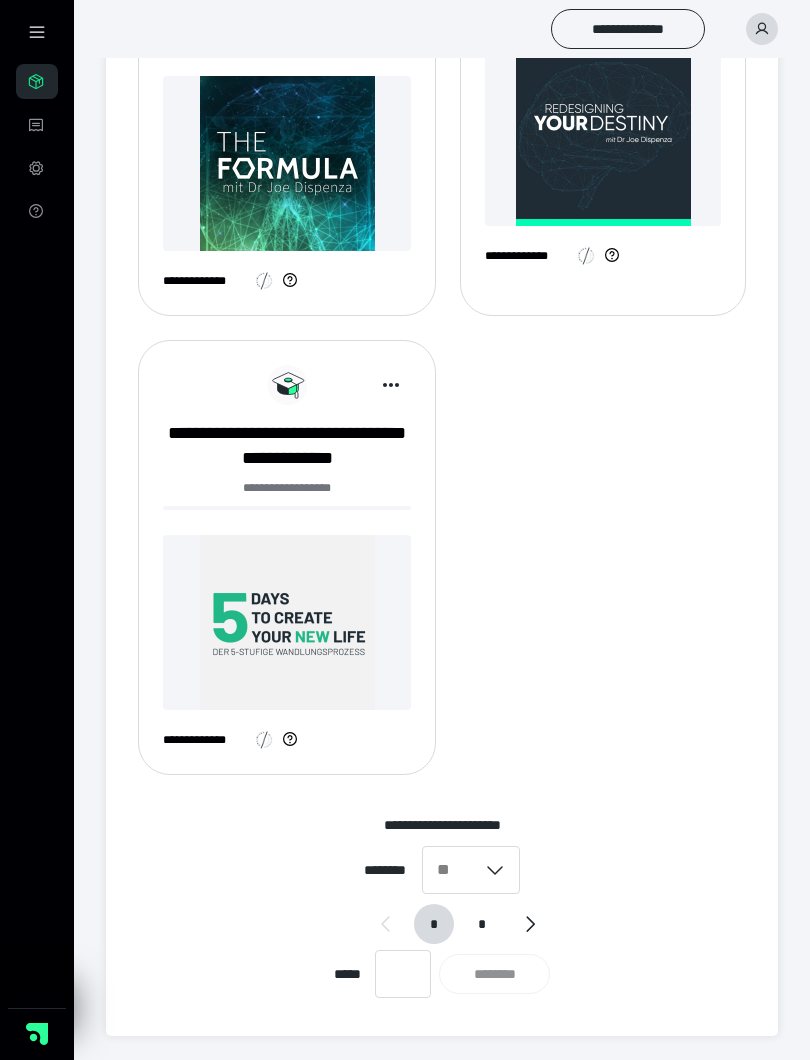 click at bounding box center [287, 622] 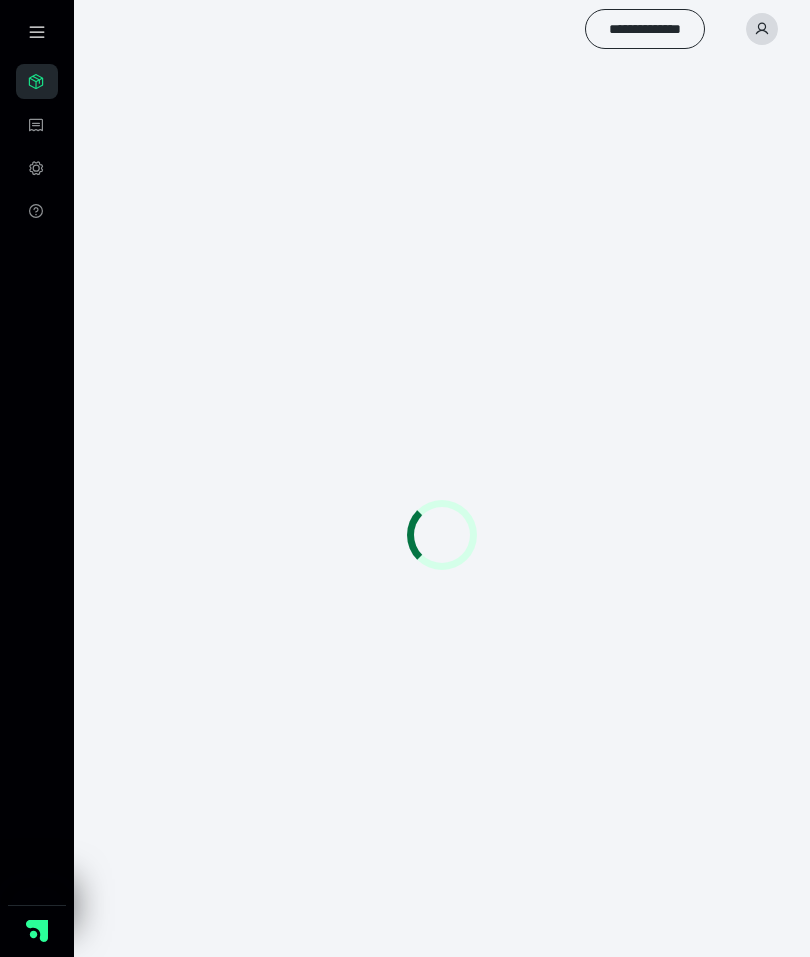 scroll, scrollTop: 0, scrollLeft: 0, axis: both 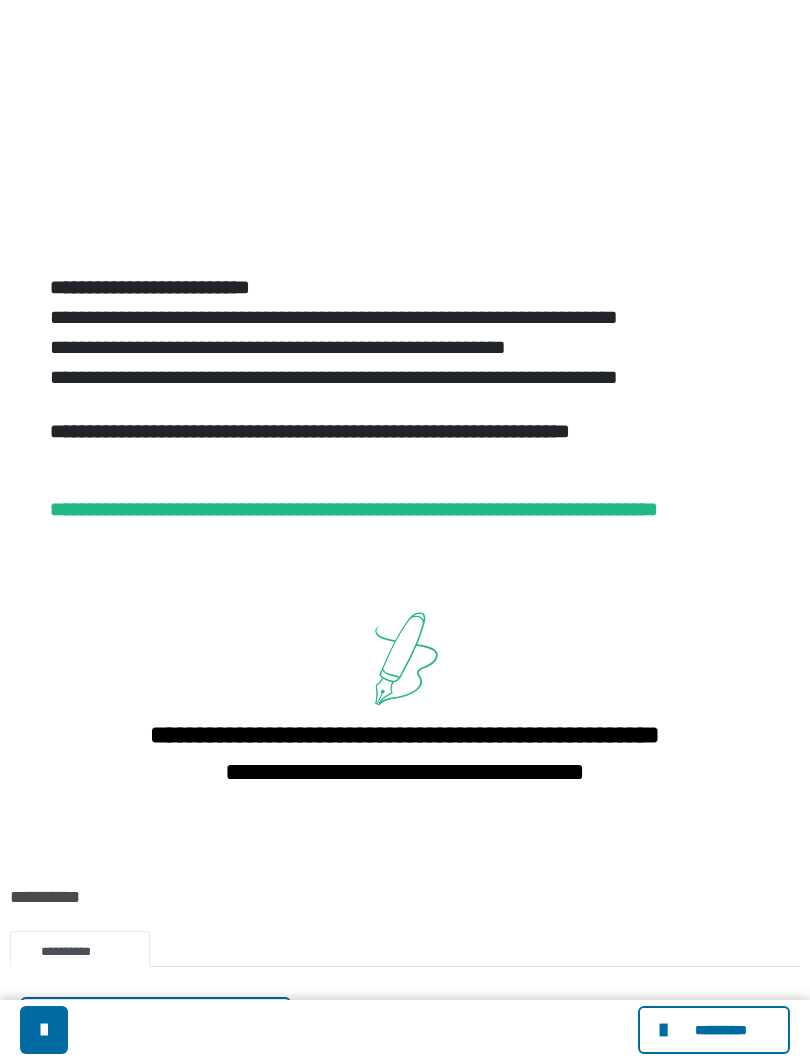 click on "**********" at bounding box center (714, 1030) 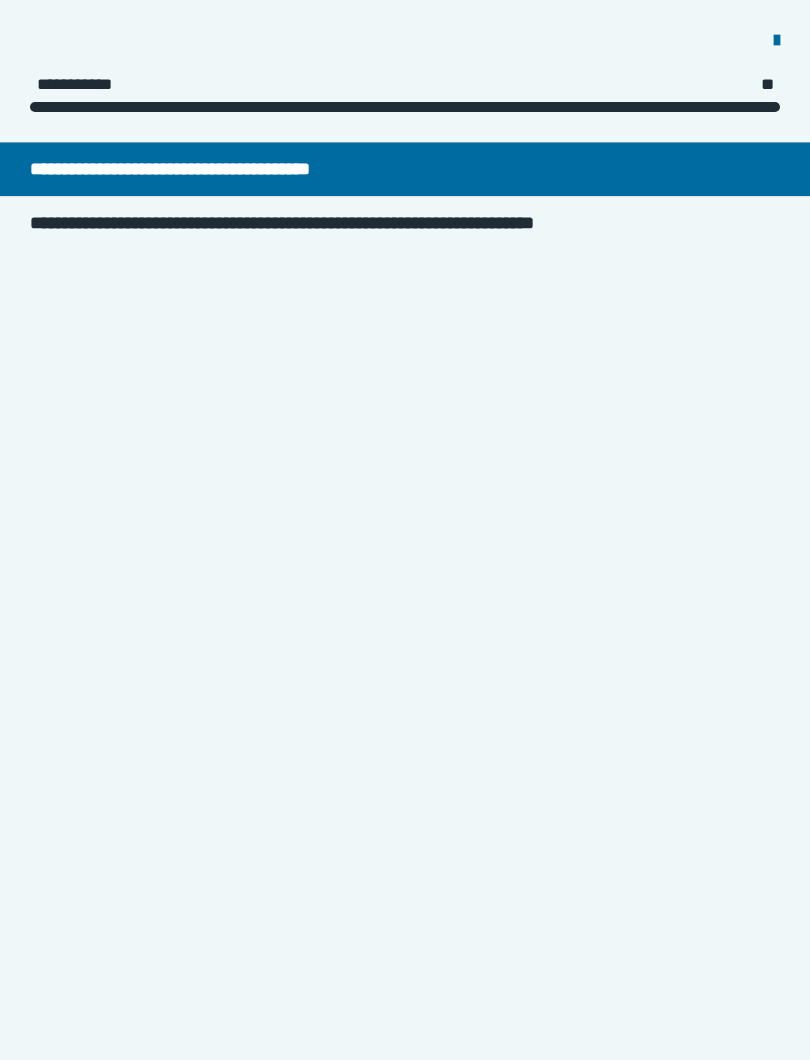 click on "**********" at bounding box center (320, 223) 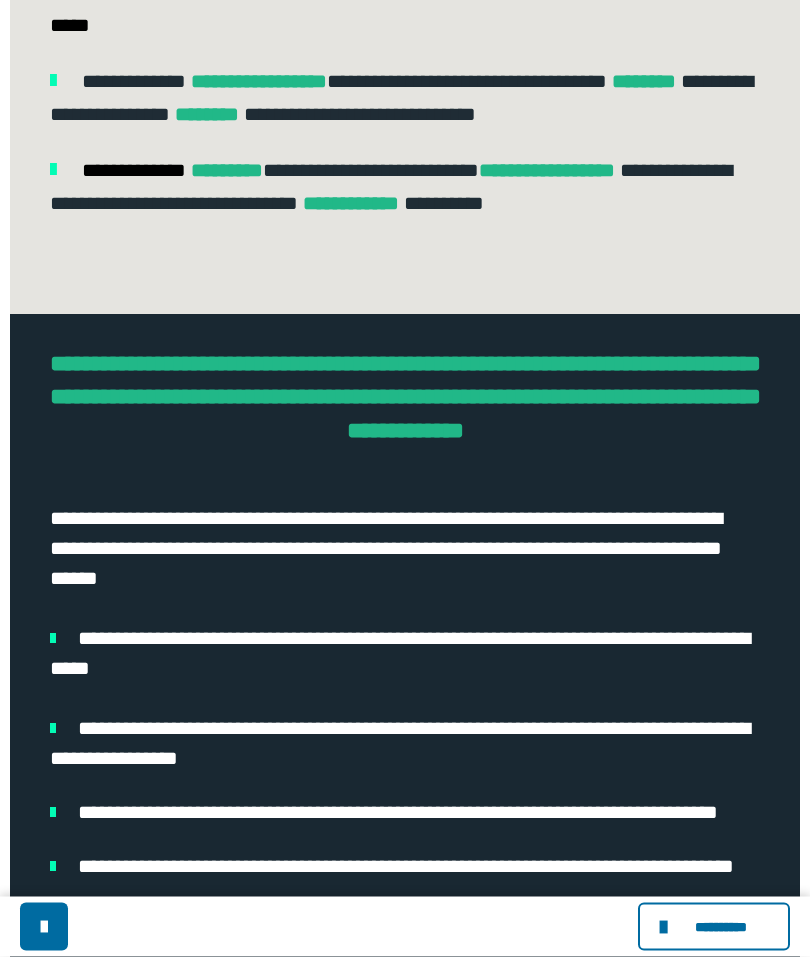 scroll, scrollTop: 0, scrollLeft: 0, axis: both 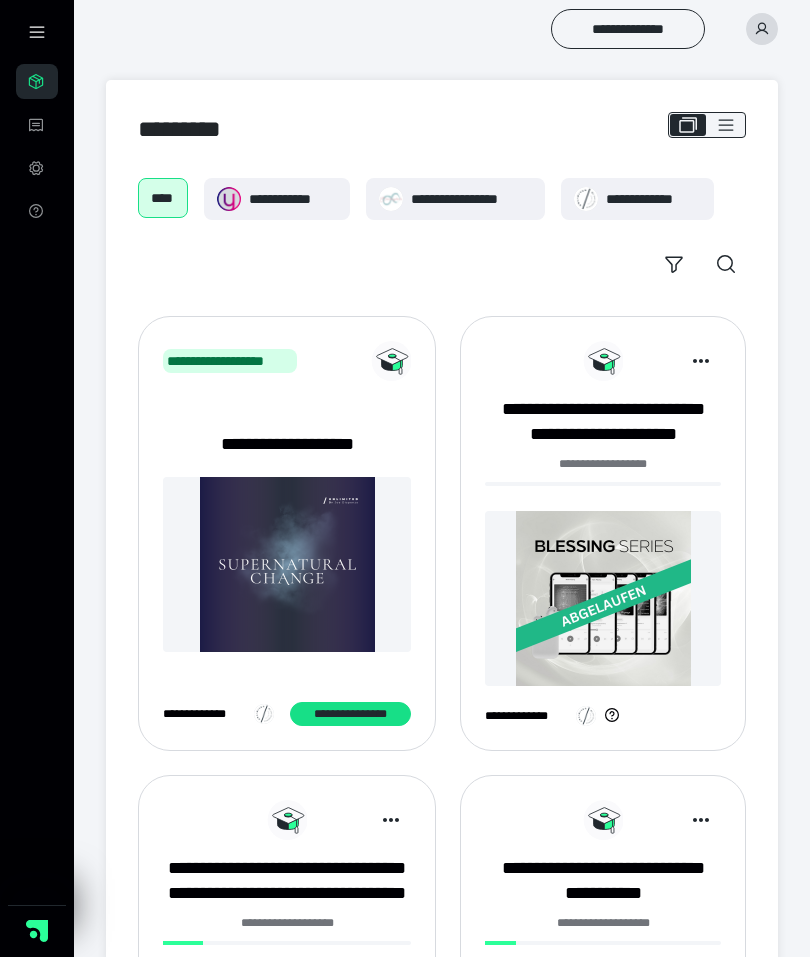 click on "**********" at bounding box center (293, 199) 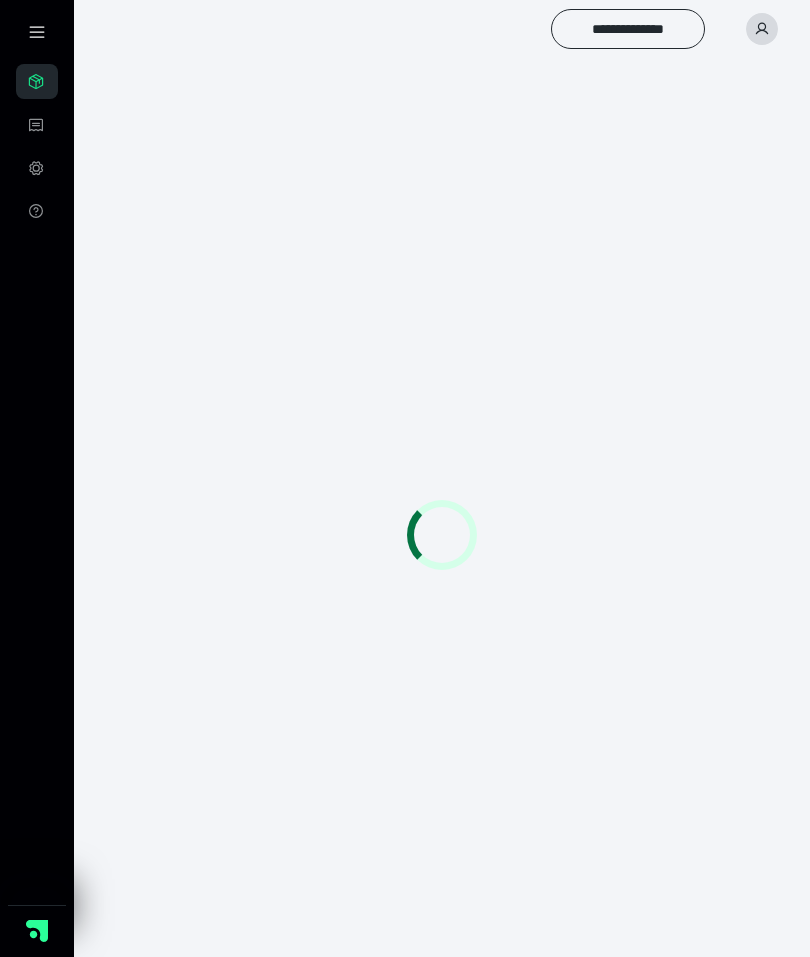 scroll, scrollTop: 0, scrollLeft: 0, axis: both 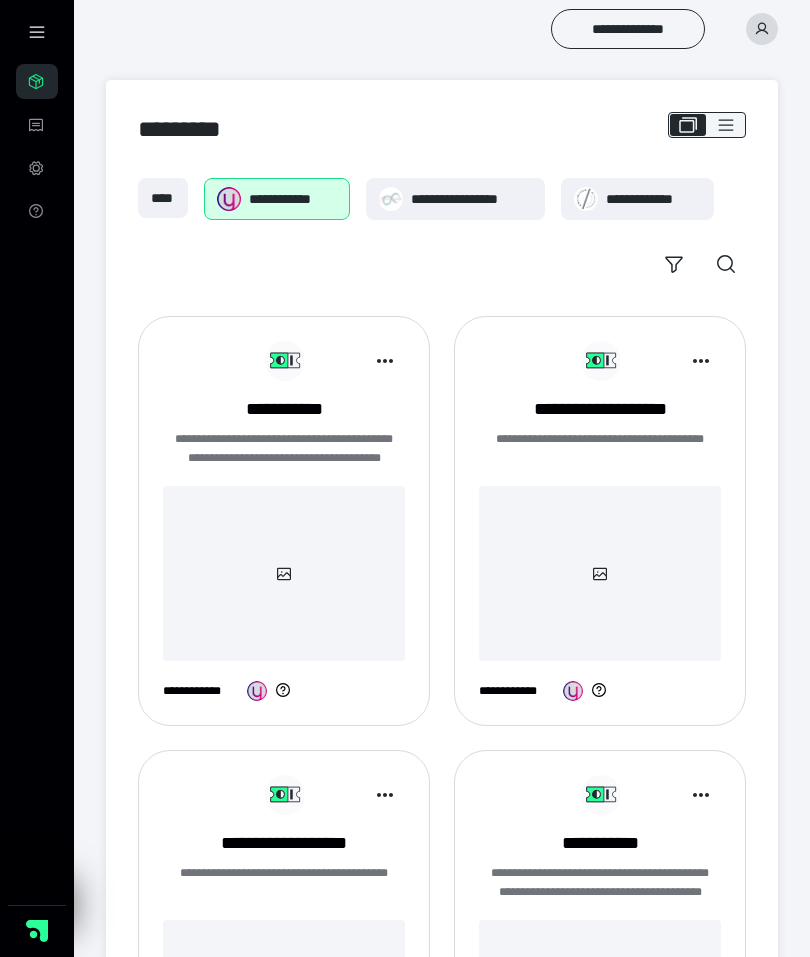 click on "**********" at bounding box center [472, 199] 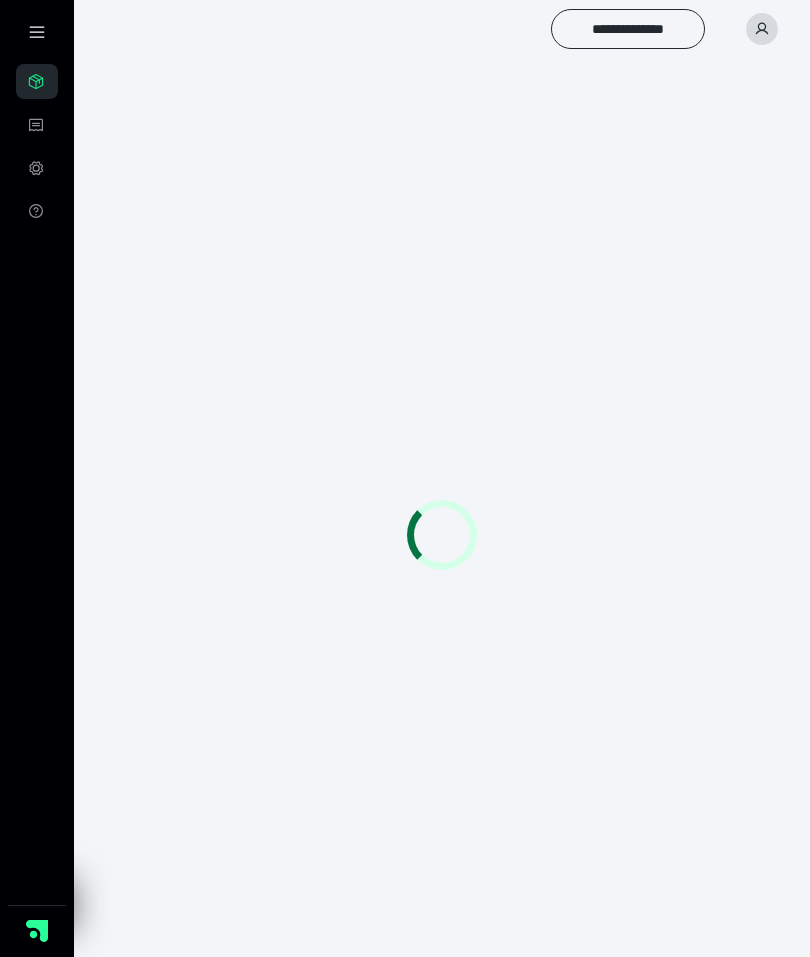 scroll, scrollTop: 0, scrollLeft: 0, axis: both 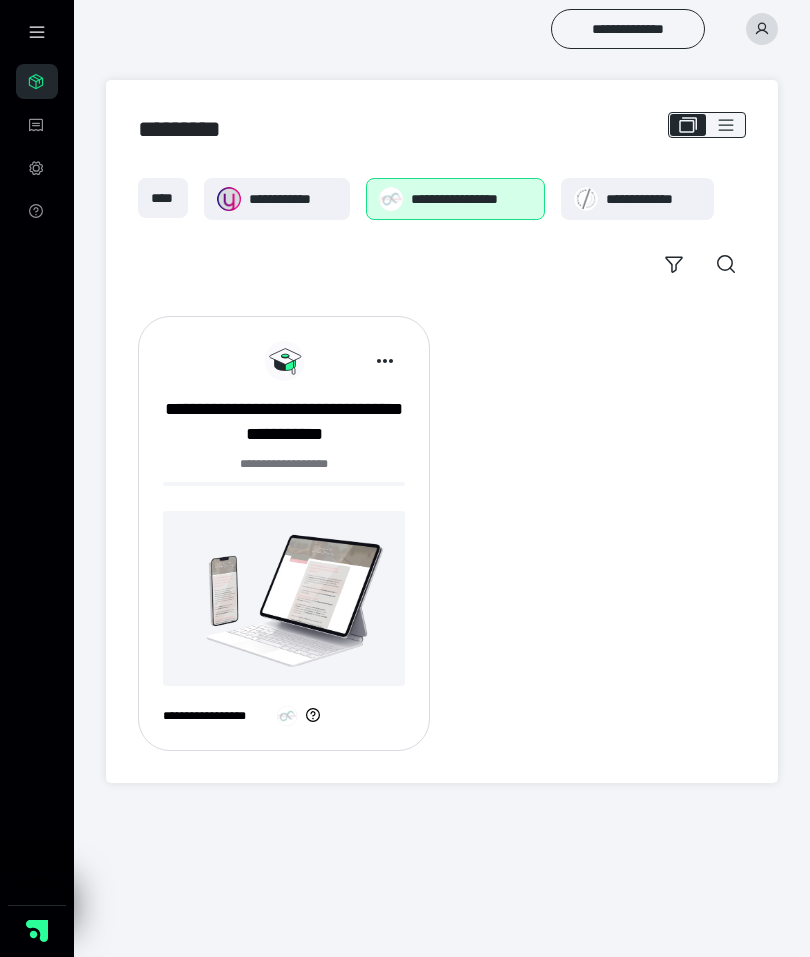 click on "**********" at bounding box center (653, 199) 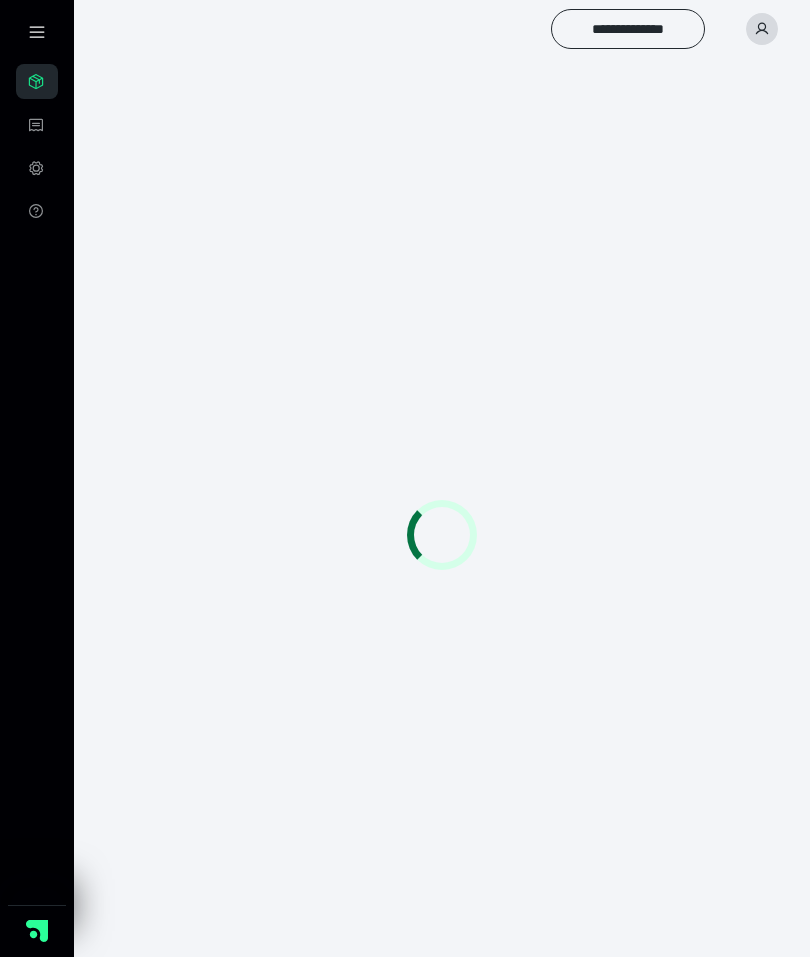 scroll, scrollTop: 0, scrollLeft: 0, axis: both 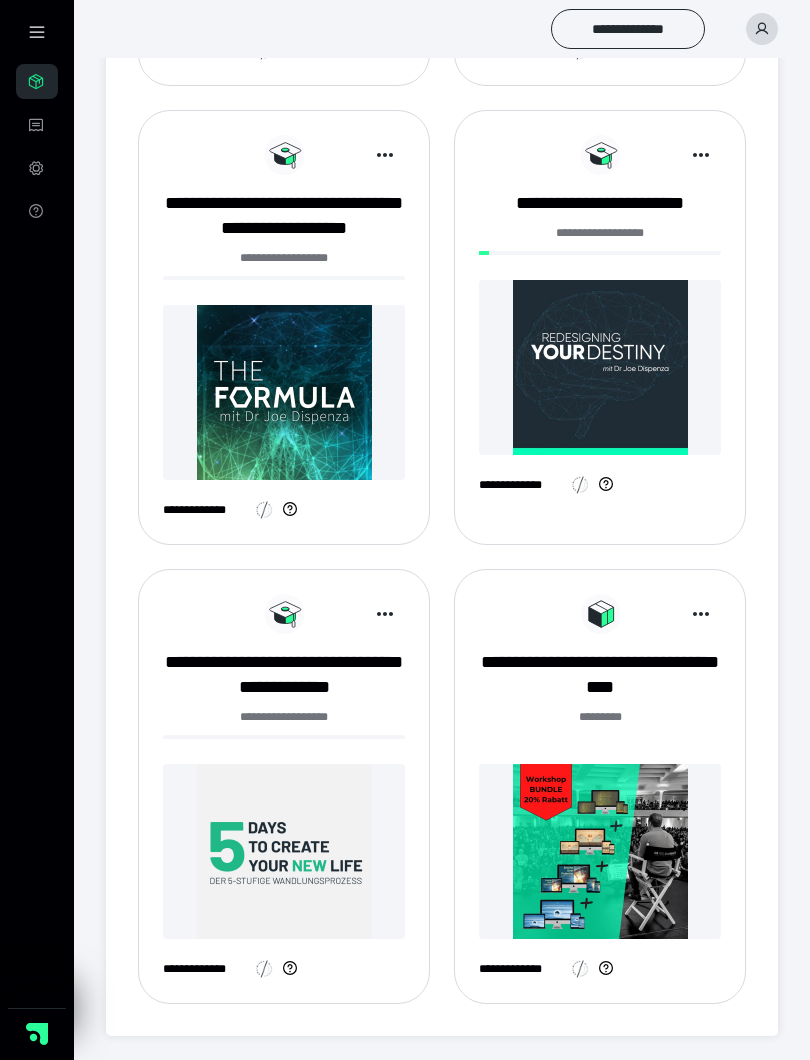 click at bounding box center (600, 367) 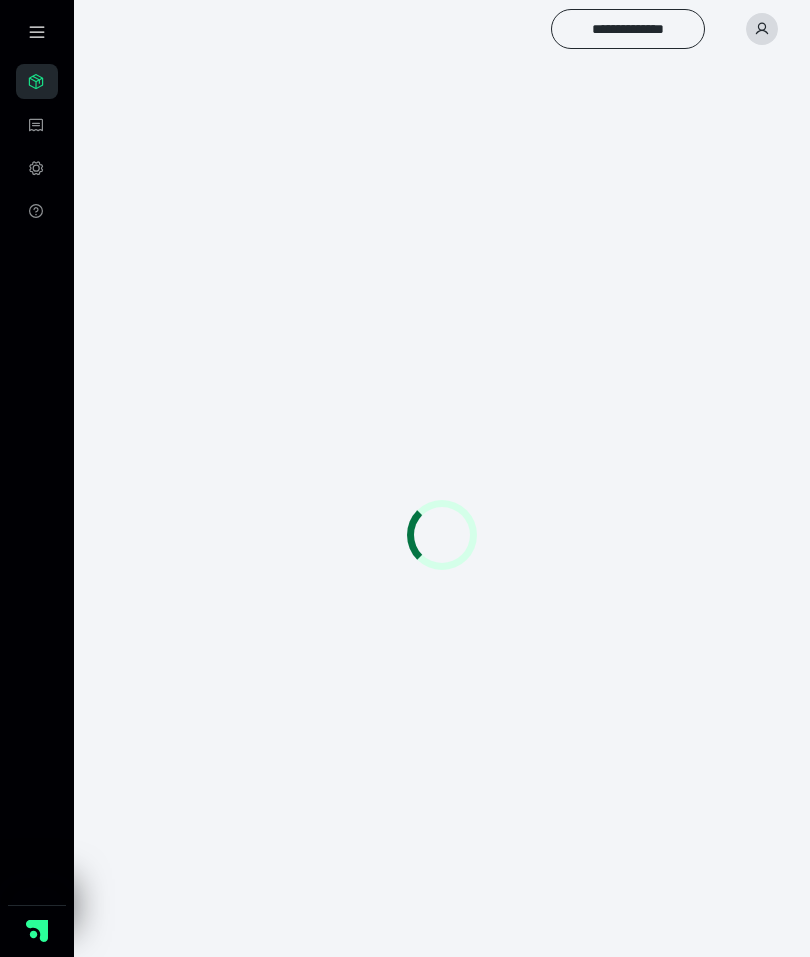 scroll, scrollTop: 0, scrollLeft: 0, axis: both 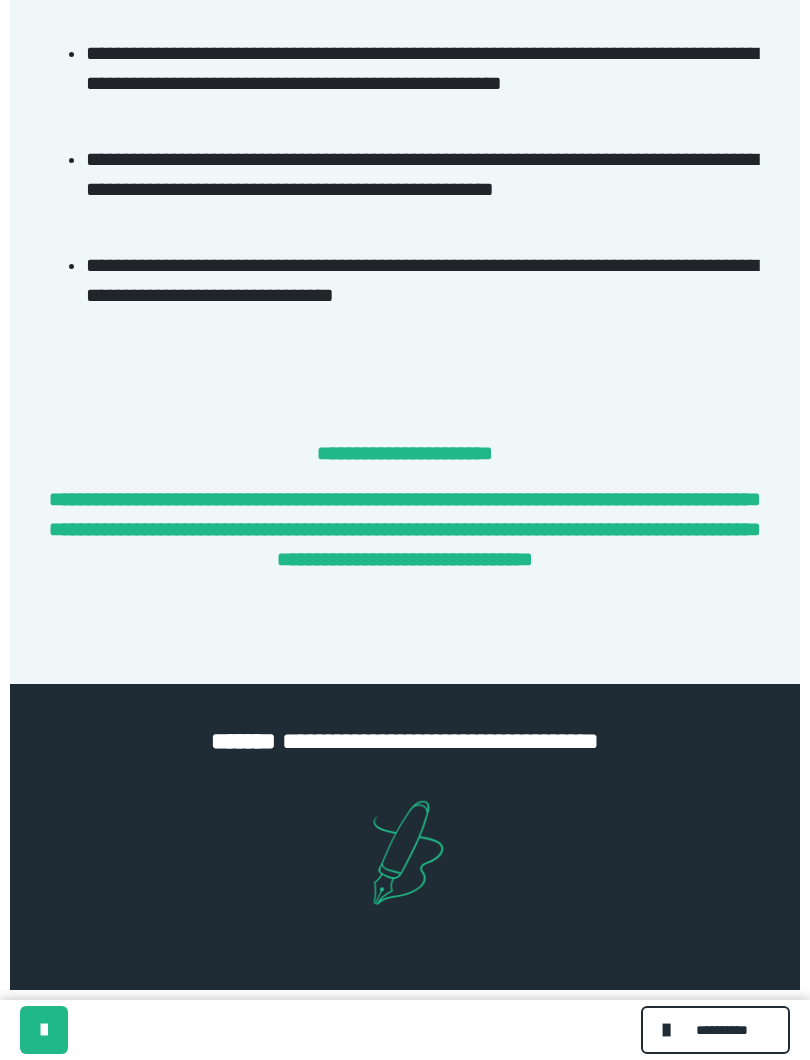 click on "**********" at bounding box center (722, 1030) 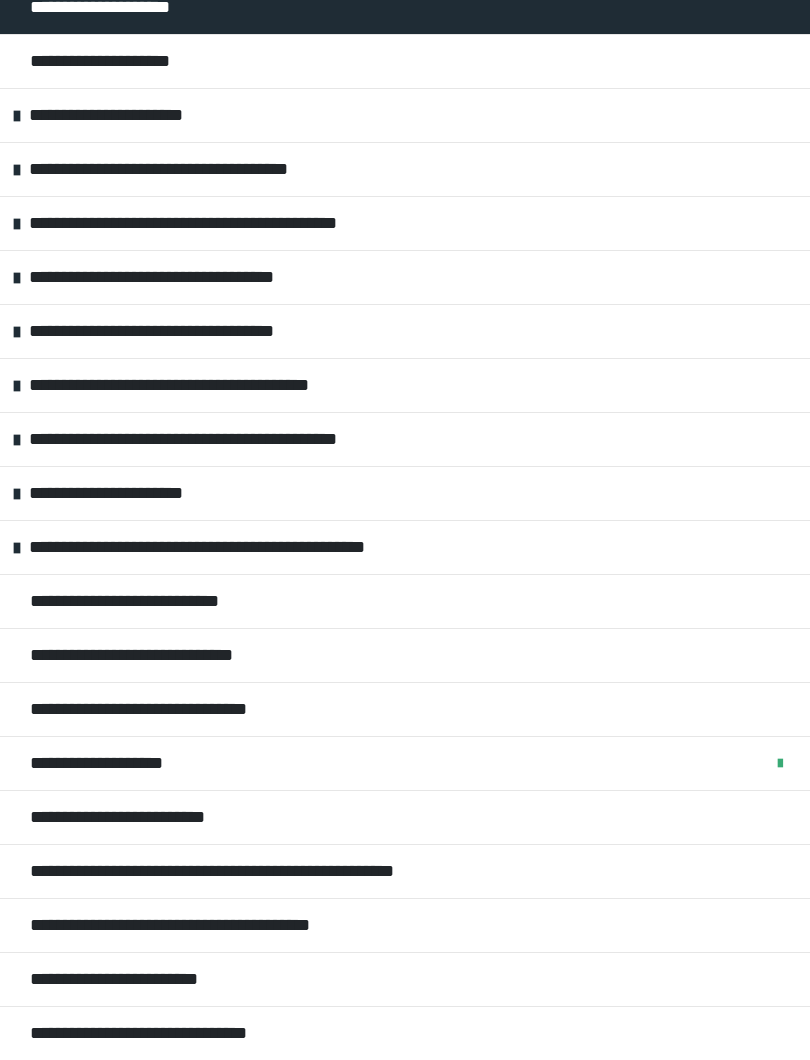 scroll, scrollTop: 164, scrollLeft: 0, axis: vertical 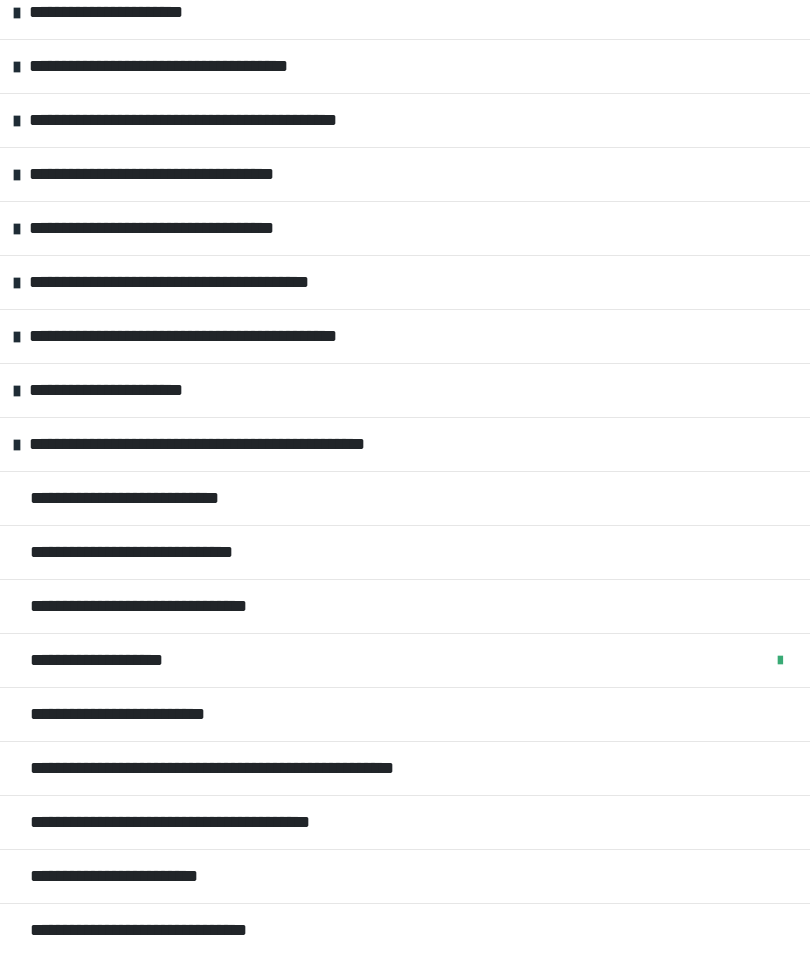 click on "**********" at bounding box center [405, 660] 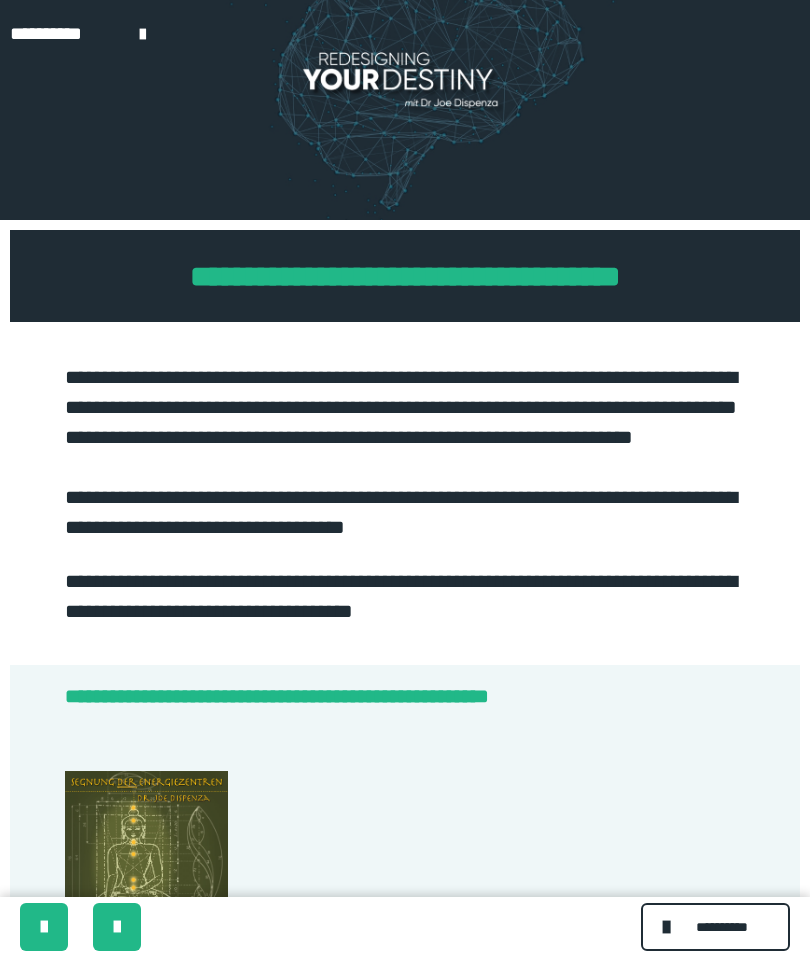 scroll, scrollTop: 0, scrollLeft: 0, axis: both 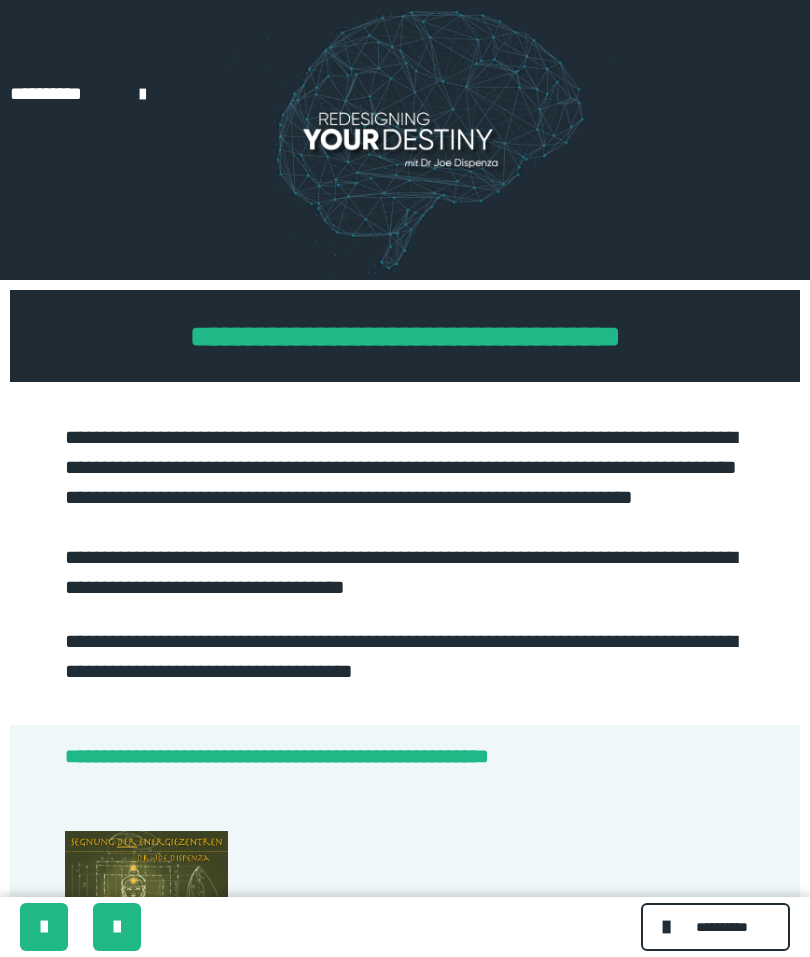 click at bounding box center [44, 927] 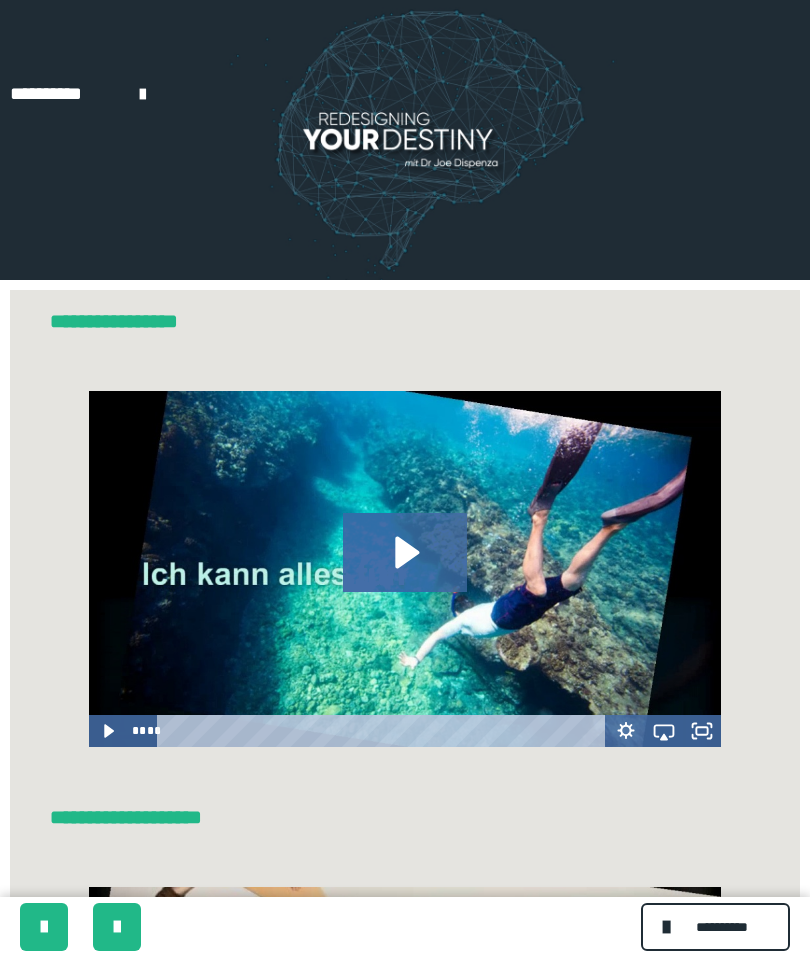 click on "**********" at bounding box center [722, 927] 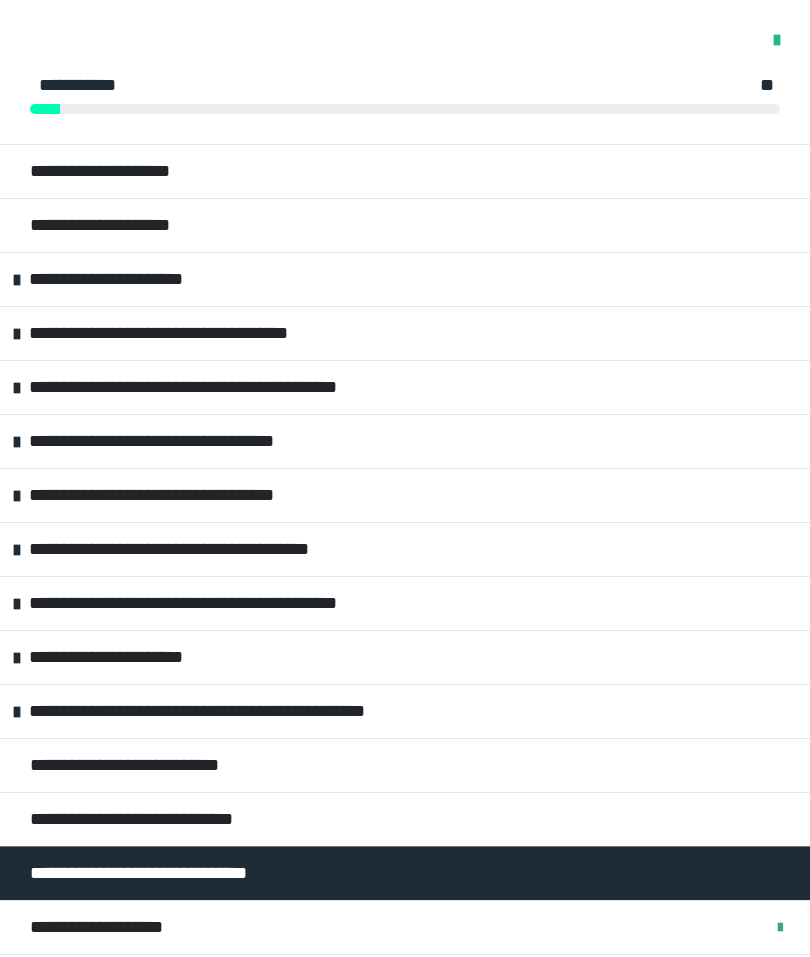 click on "**********" at bounding box center (238, 387) 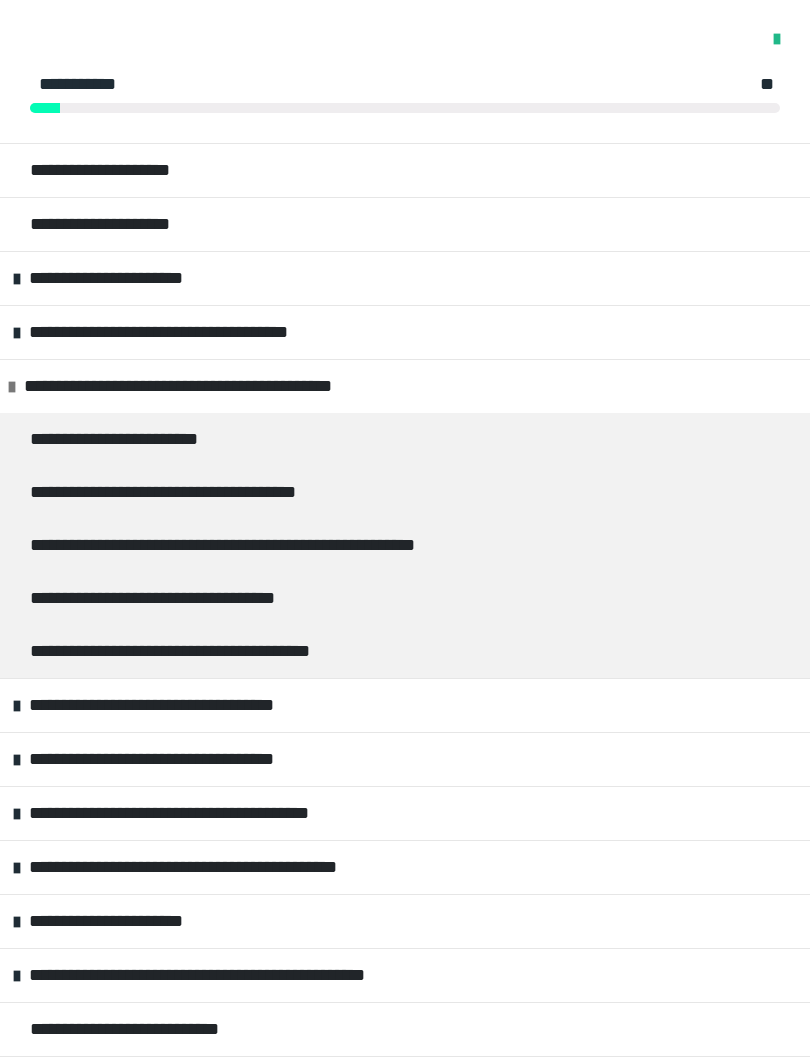 scroll, scrollTop: 246, scrollLeft: 0, axis: vertical 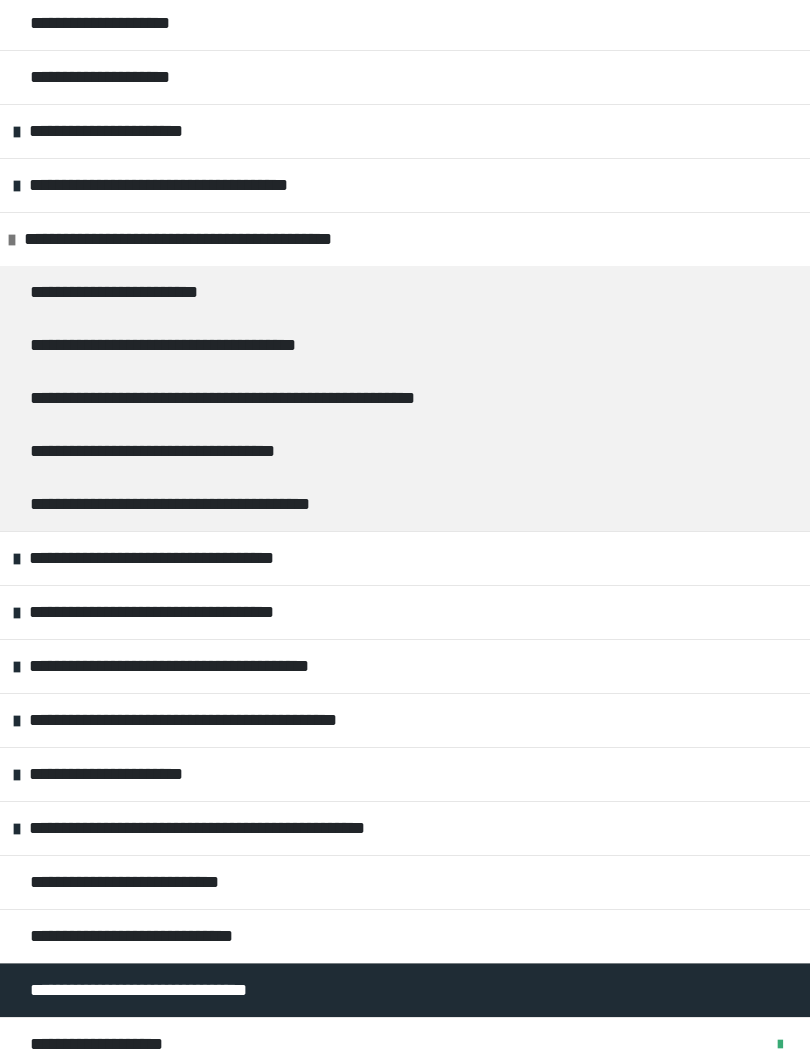 click on "**********" at bounding box center [194, 558] 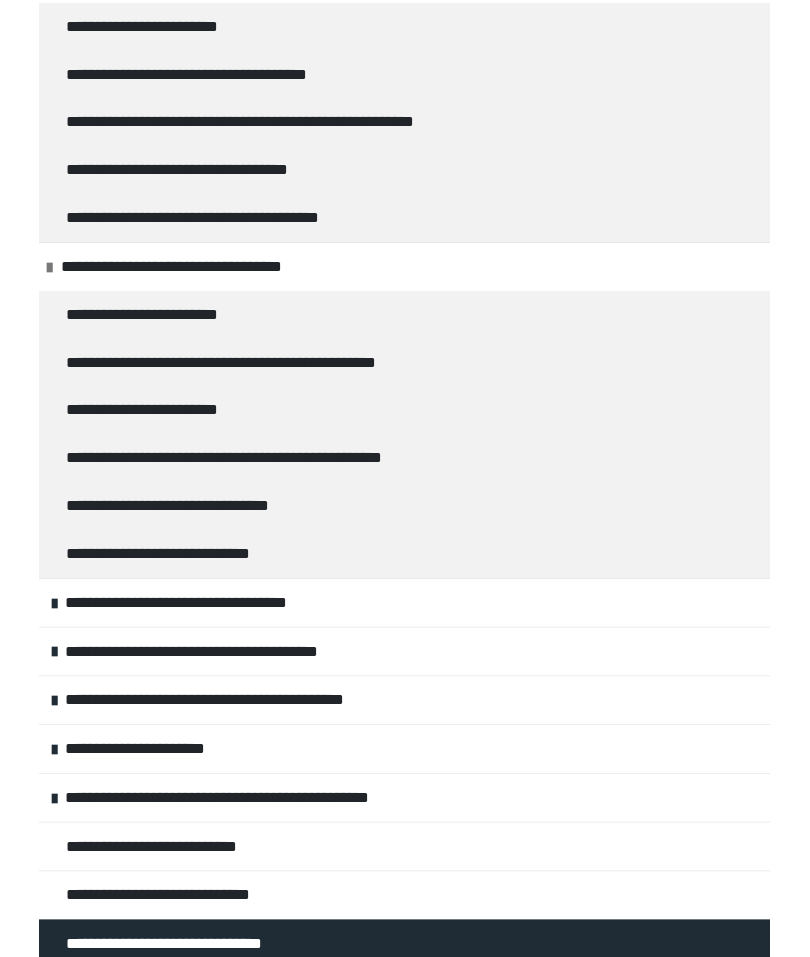 scroll, scrollTop: 414, scrollLeft: 0, axis: vertical 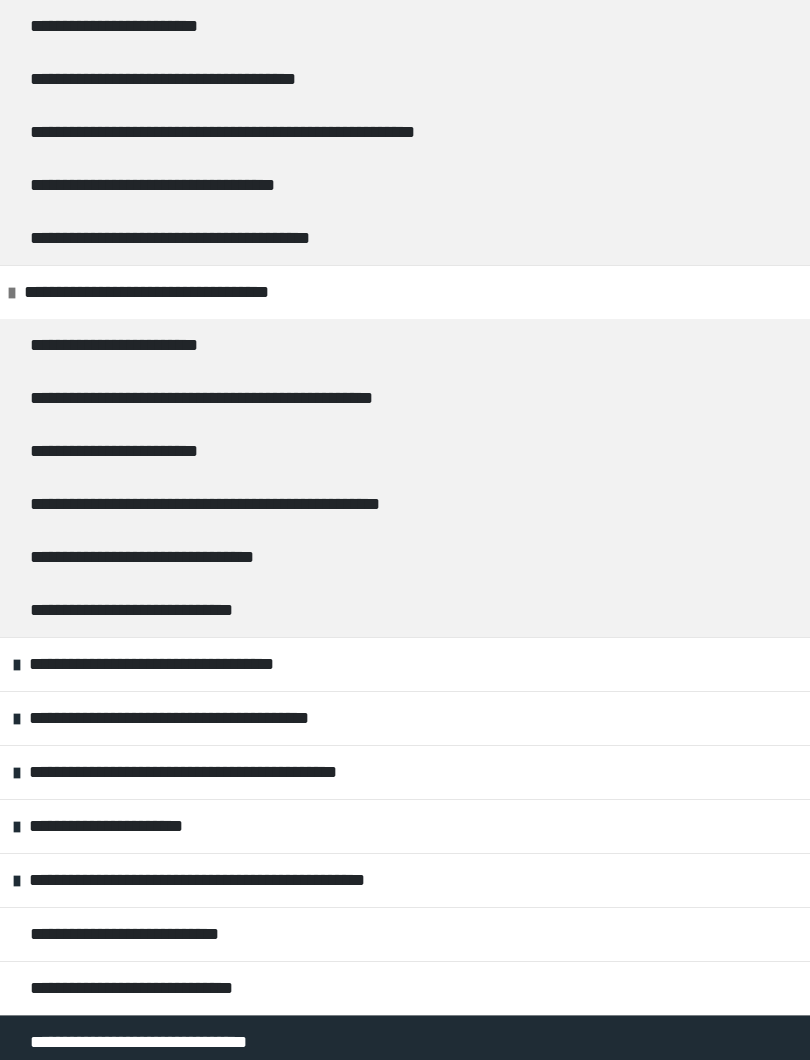 click on "**********" at bounding box center (165, 610) 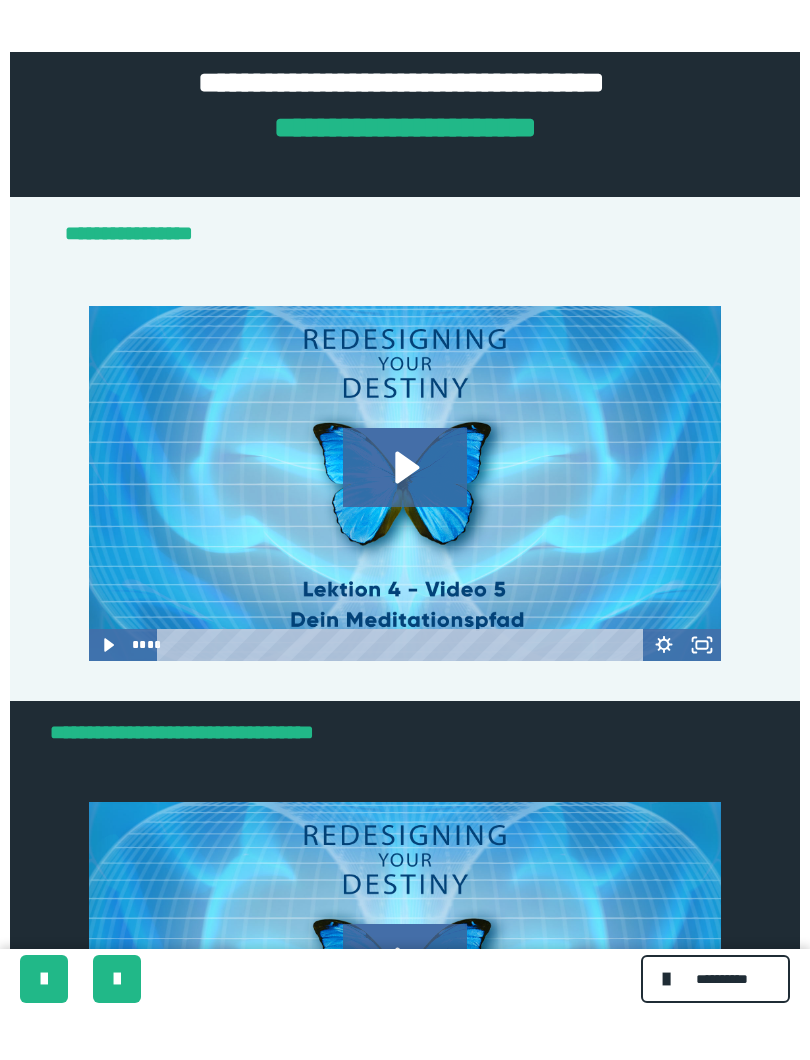 scroll, scrollTop: 310, scrollLeft: 0, axis: vertical 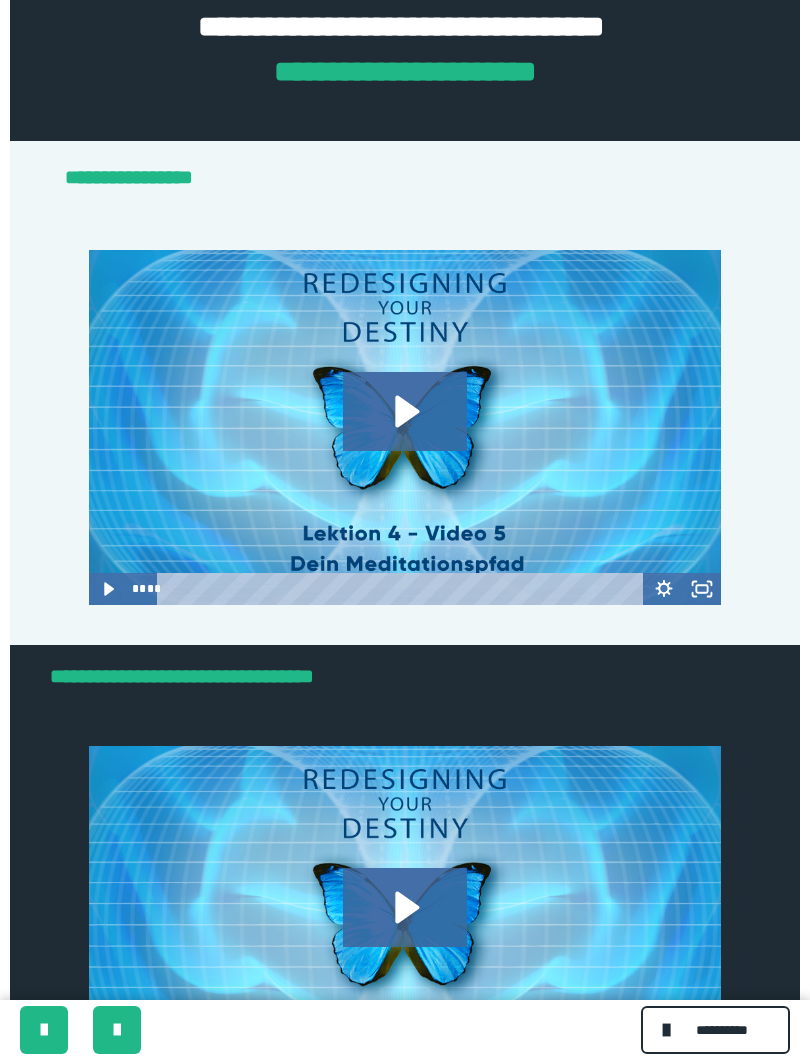 click on "**********" at bounding box center [715, 1030] 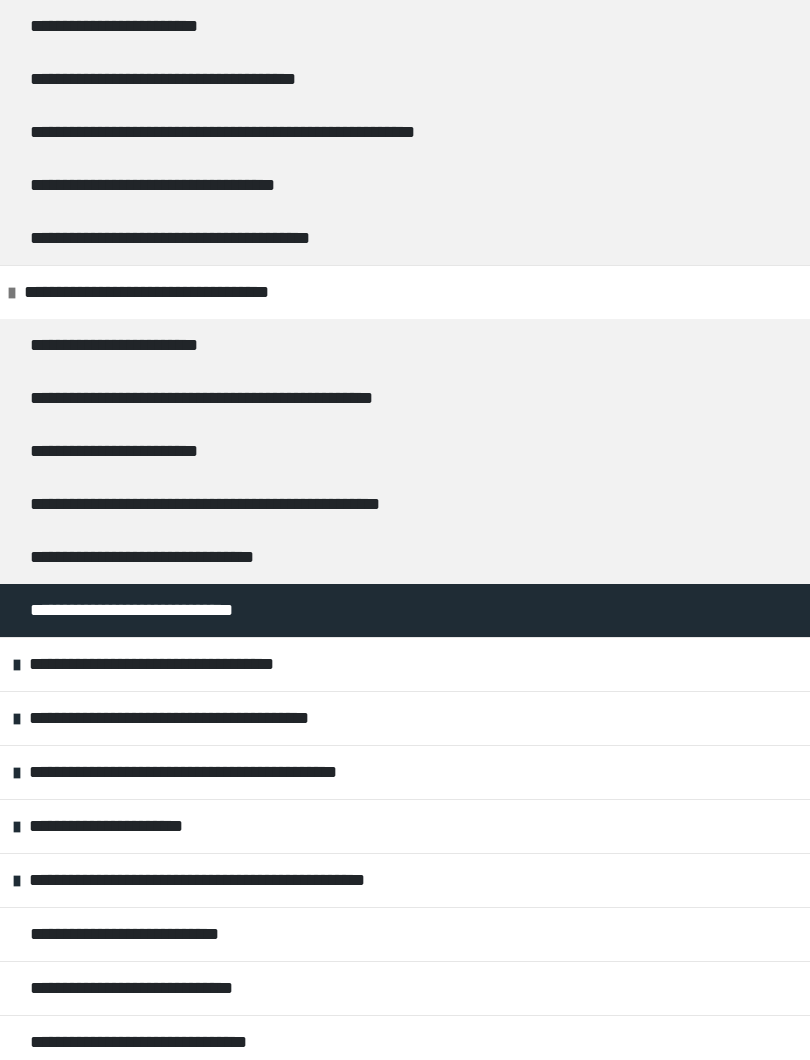 click on "**********" at bounding box center [405, 664] 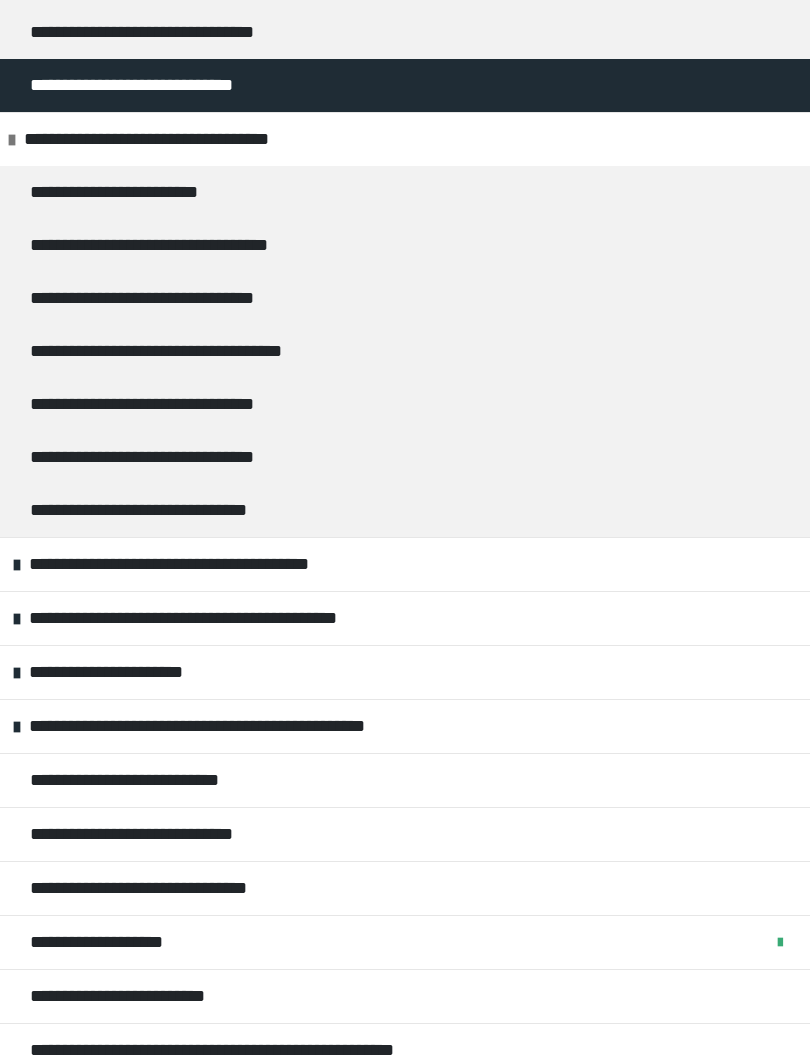 scroll, scrollTop: 944, scrollLeft: 0, axis: vertical 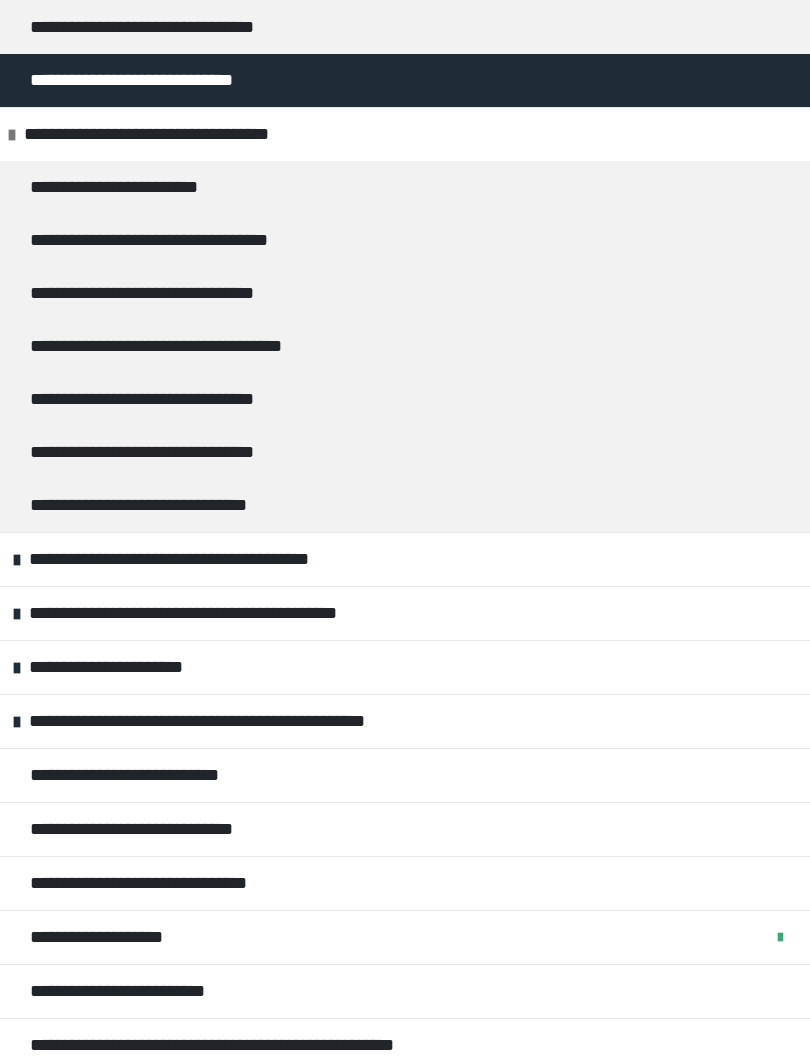 click on "**********" at bounding box center [405, 559] 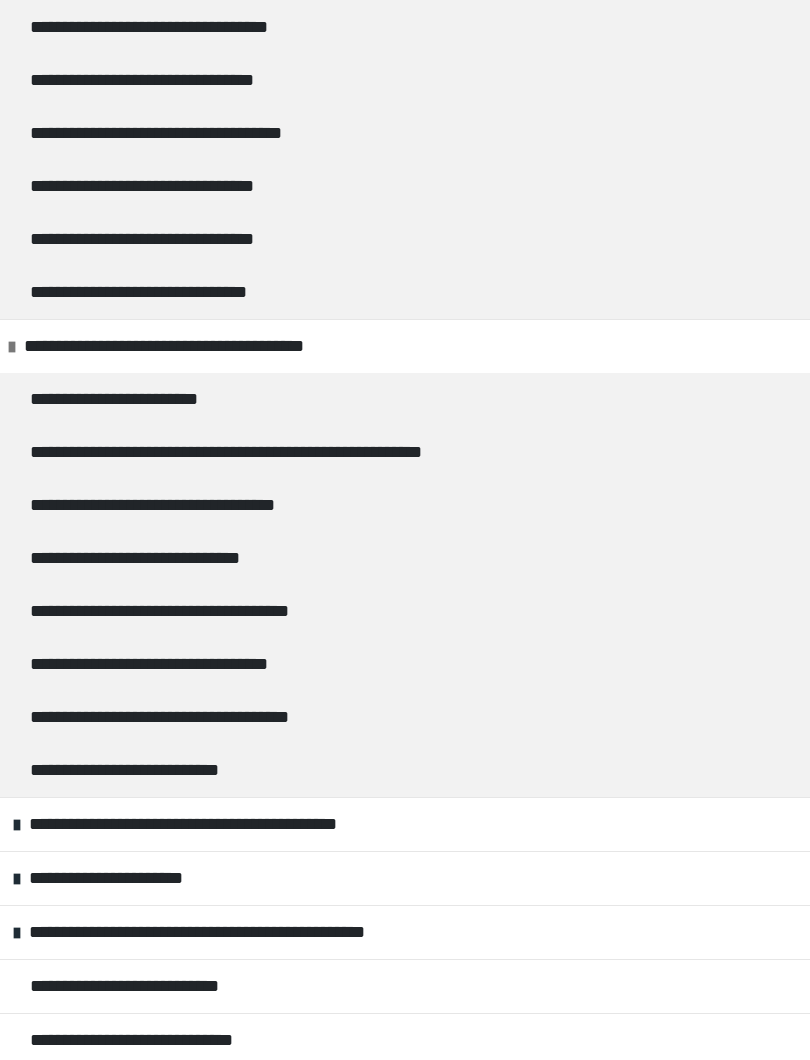 scroll, scrollTop: 1158, scrollLeft: 0, axis: vertical 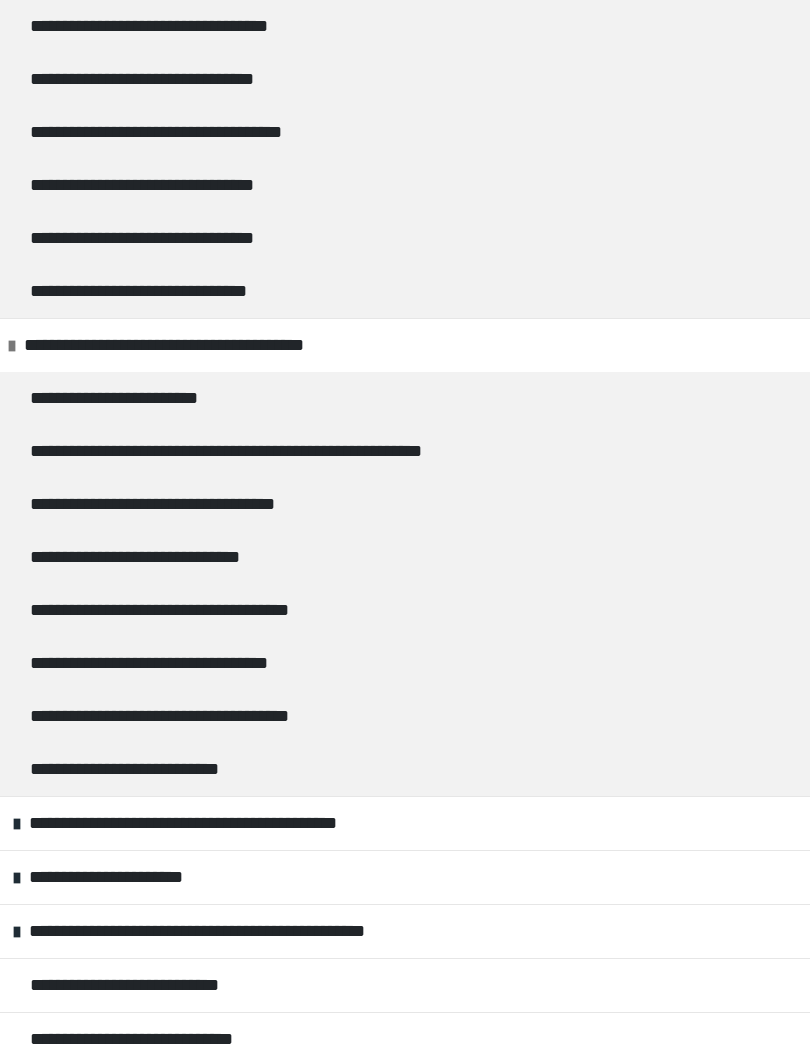 click on "**********" at bounding box center [201, 716] 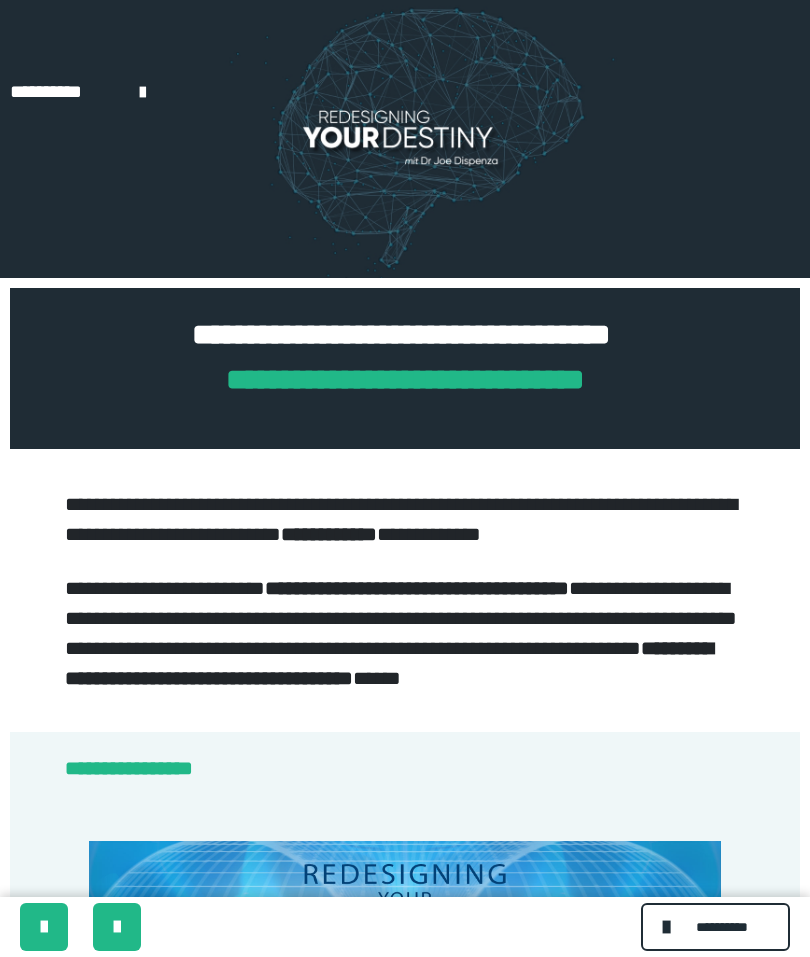 scroll, scrollTop: 0, scrollLeft: 0, axis: both 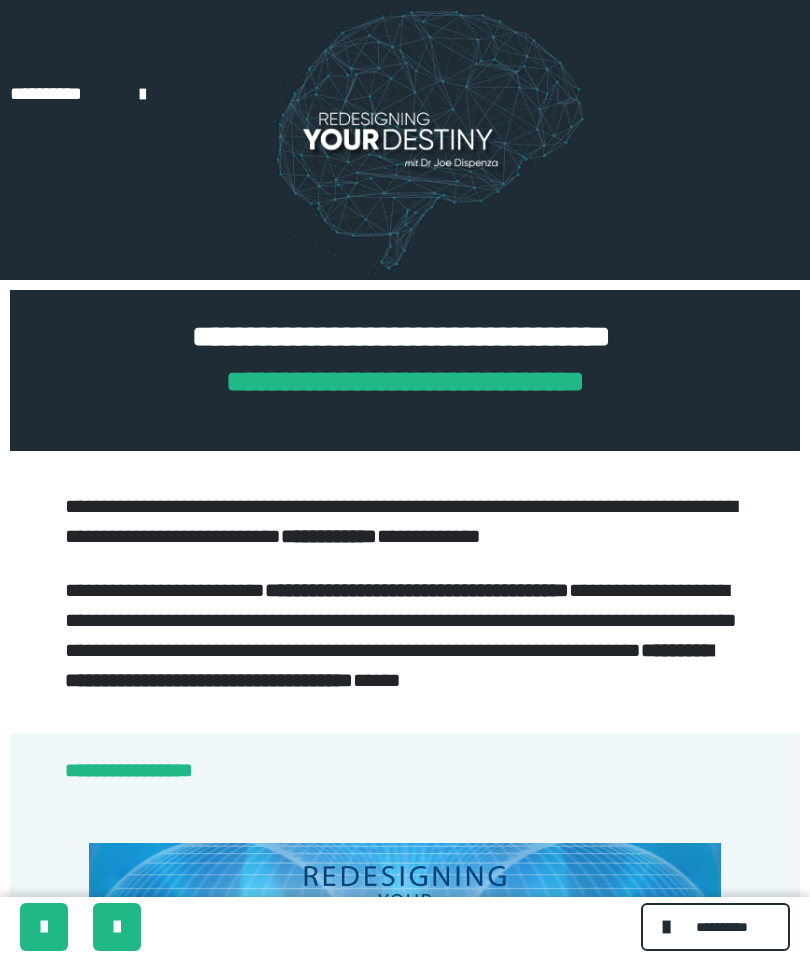 click on "**********" at bounding box center [715, 927] 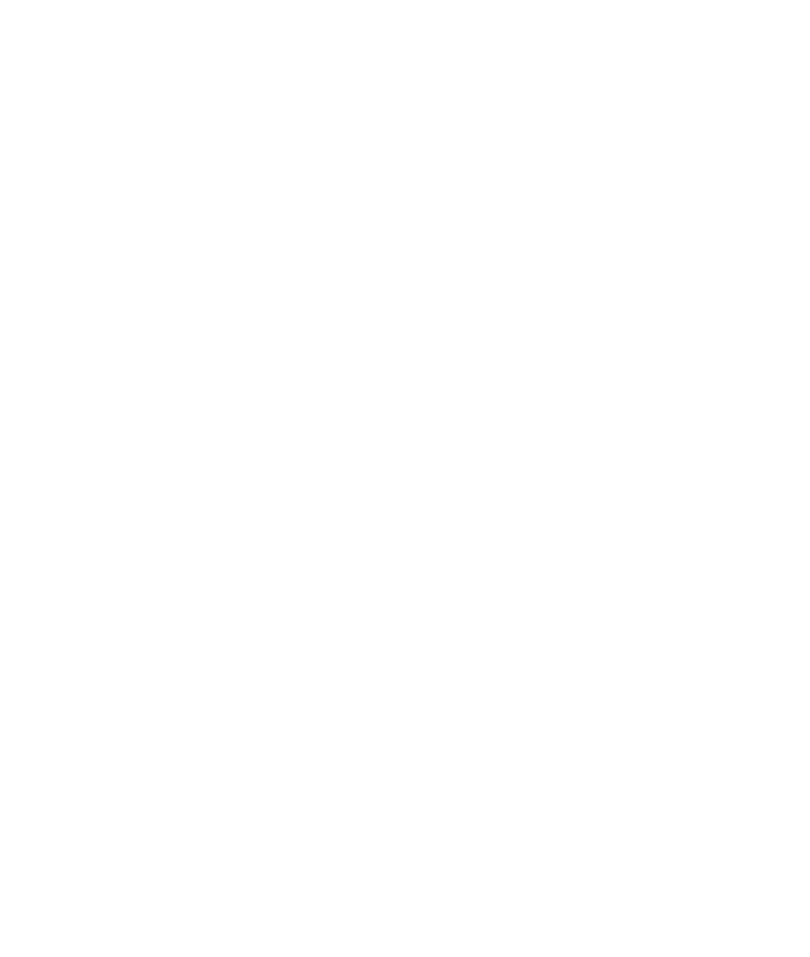 scroll, scrollTop: 0, scrollLeft: 0, axis: both 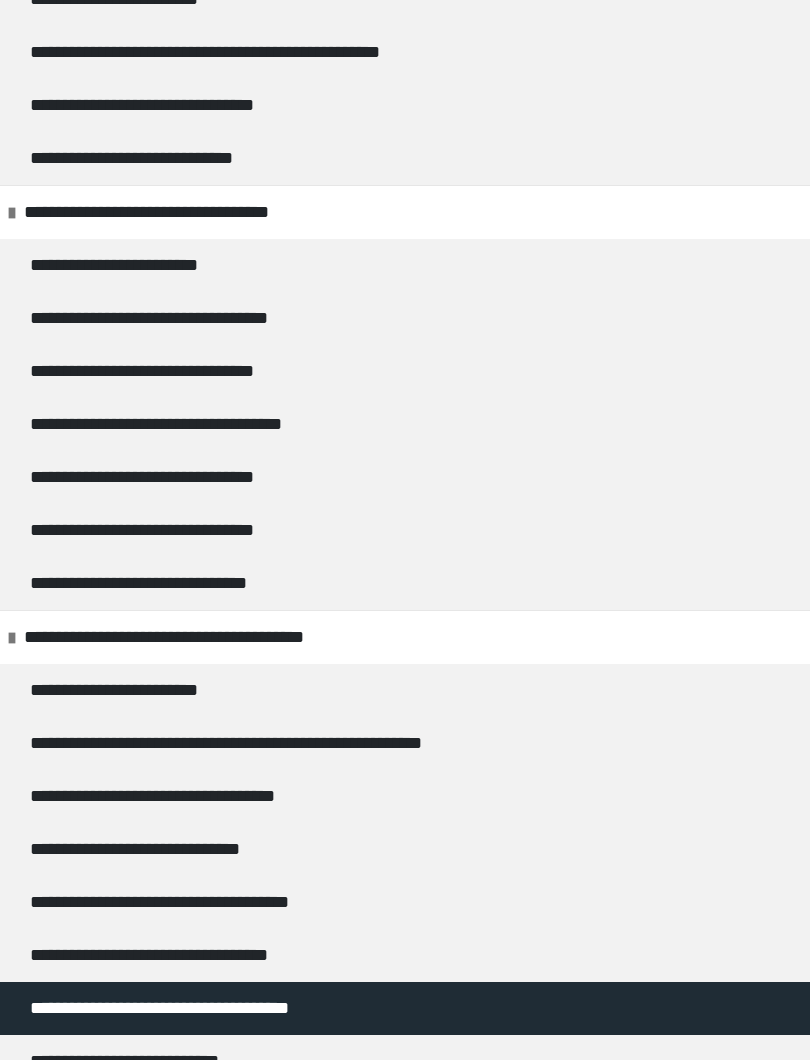 click on "**********" at bounding box center [189, 796] 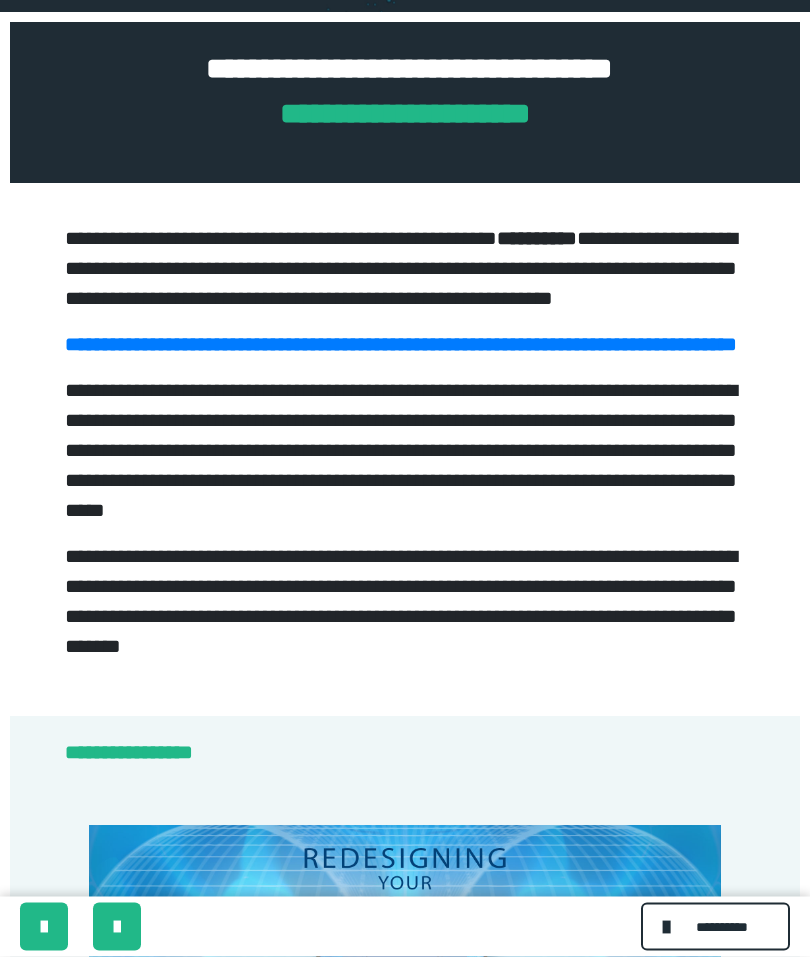 scroll, scrollTop: 0, scrollLeft: 0, axis: both 